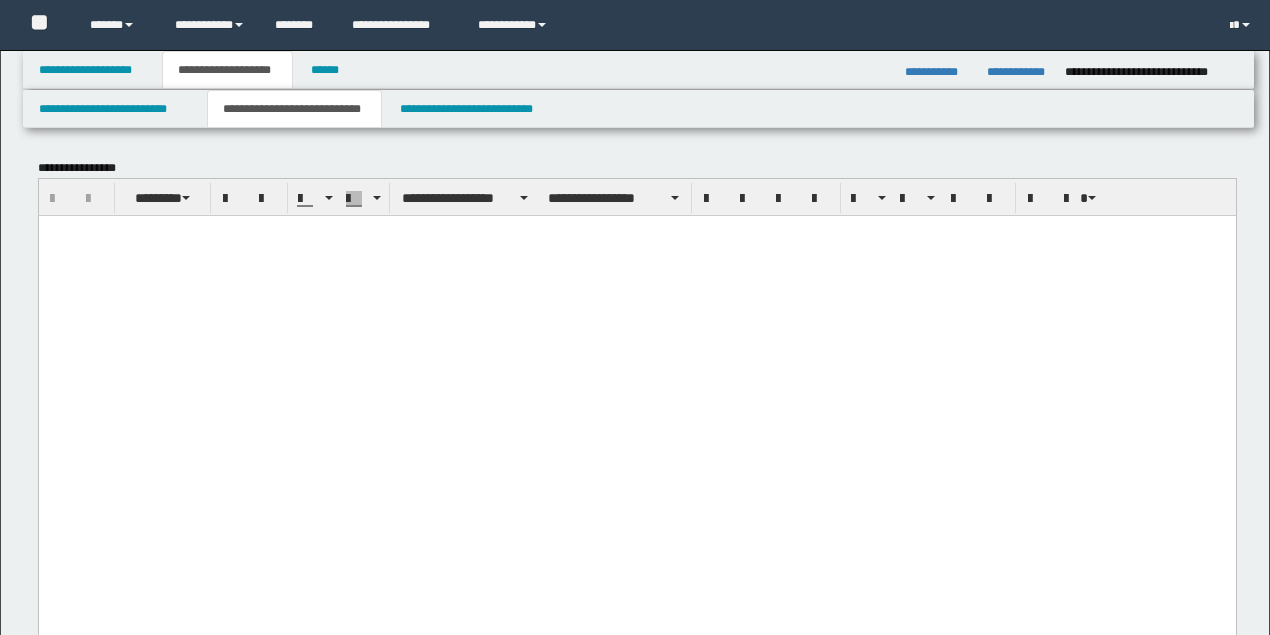 scroll, scrollTop: 3733, scrollLeft: 0, axis: vertical 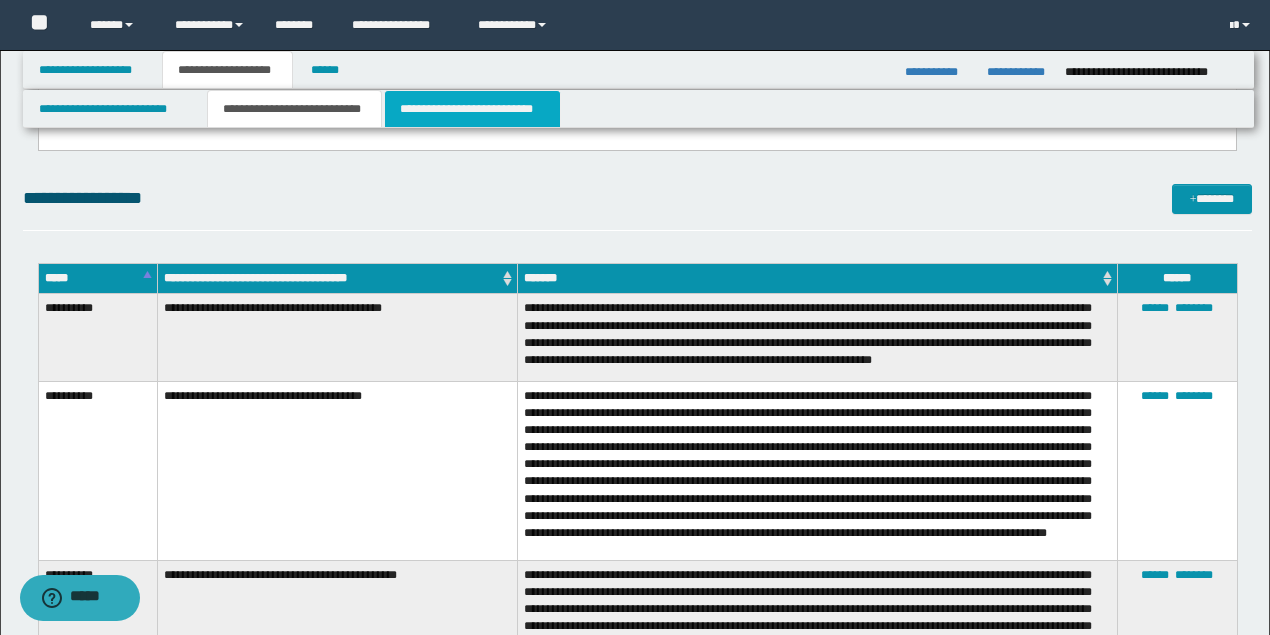 drag, startPoint x: 472, startPoint y: 100, endPoint x: 441, endPoint y: 130, distance: 43.13931 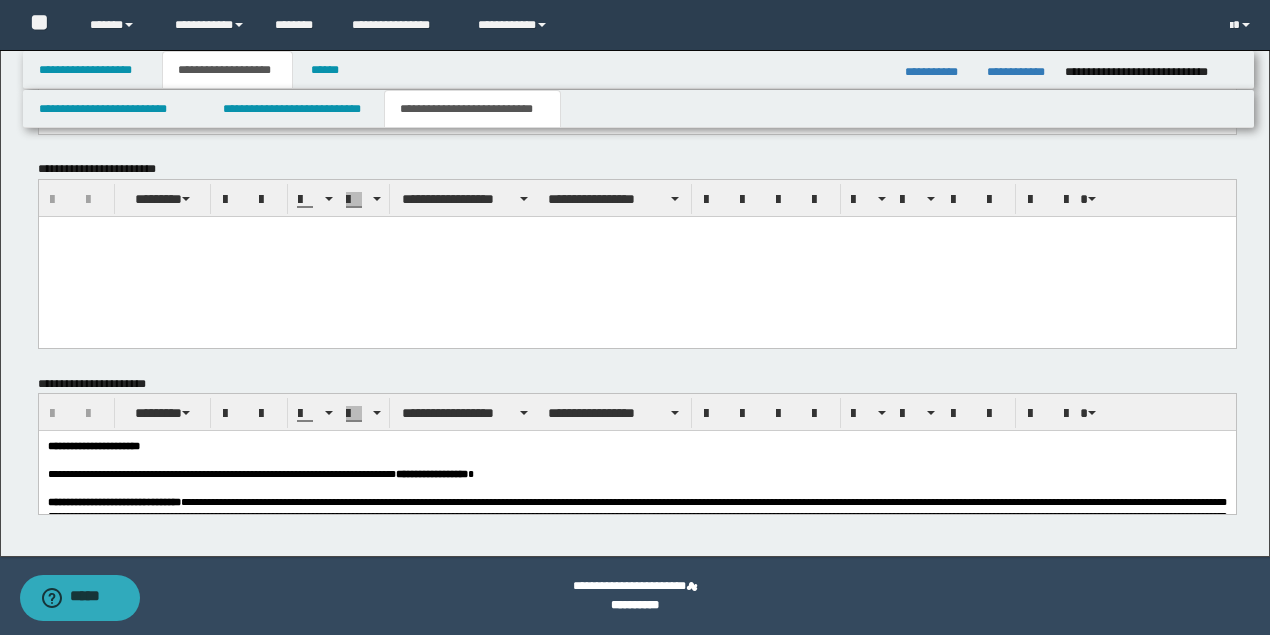 scroll, scrollTop: 1556, scrollLeft: 0, axis: vertical 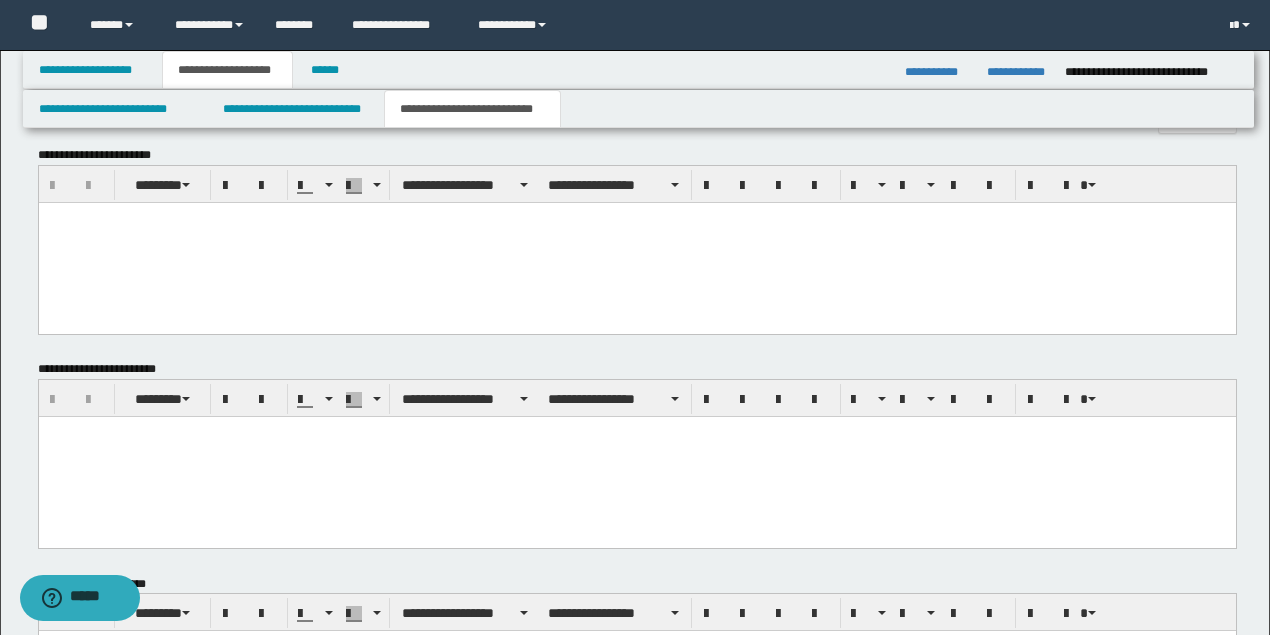 click at bounding box center [636, 243] 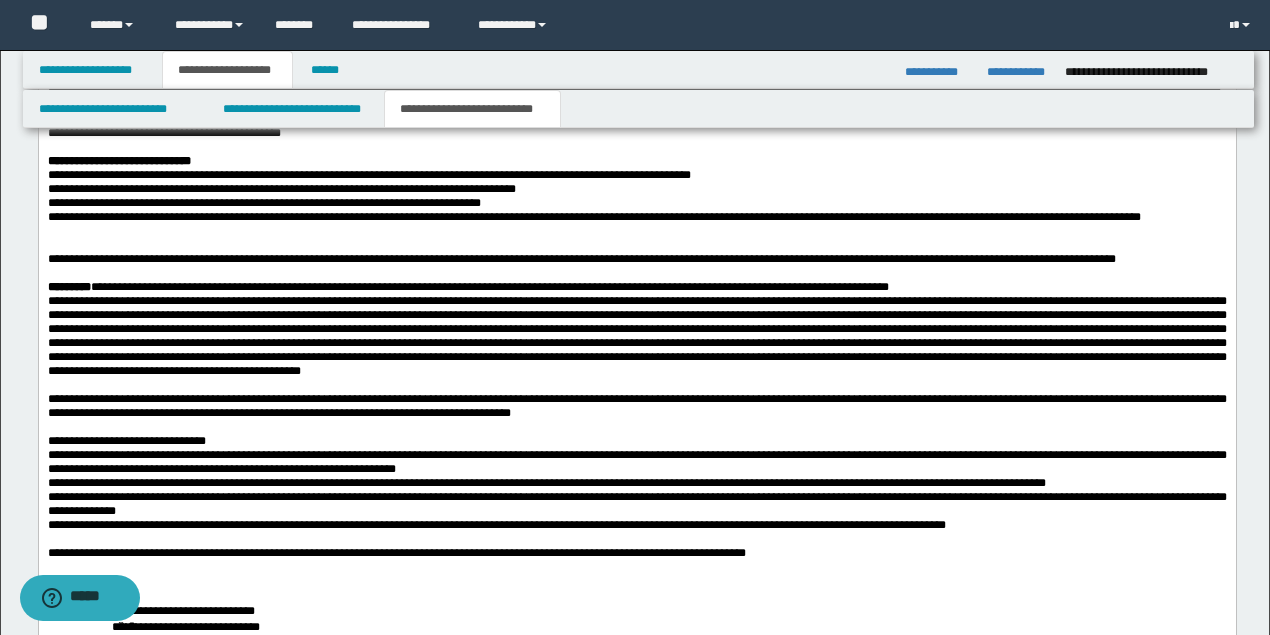 scroll, scrollTop: 2422, scrollLeft: 0, axis: vertical 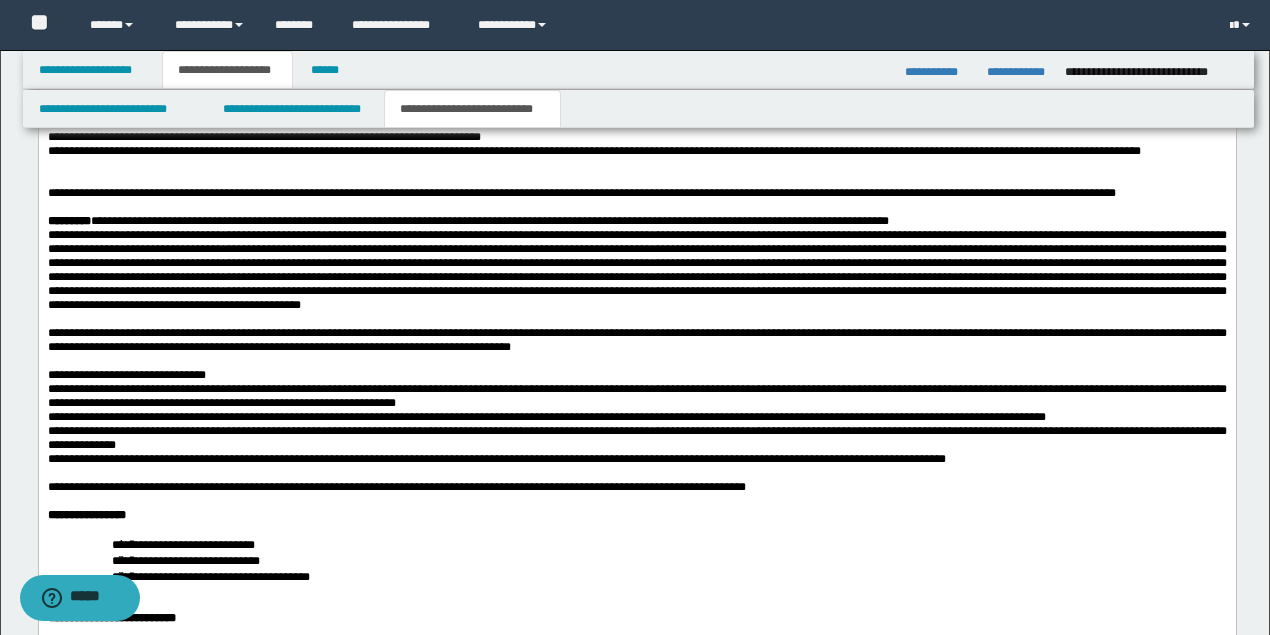 click at bounding box center [636, 180] 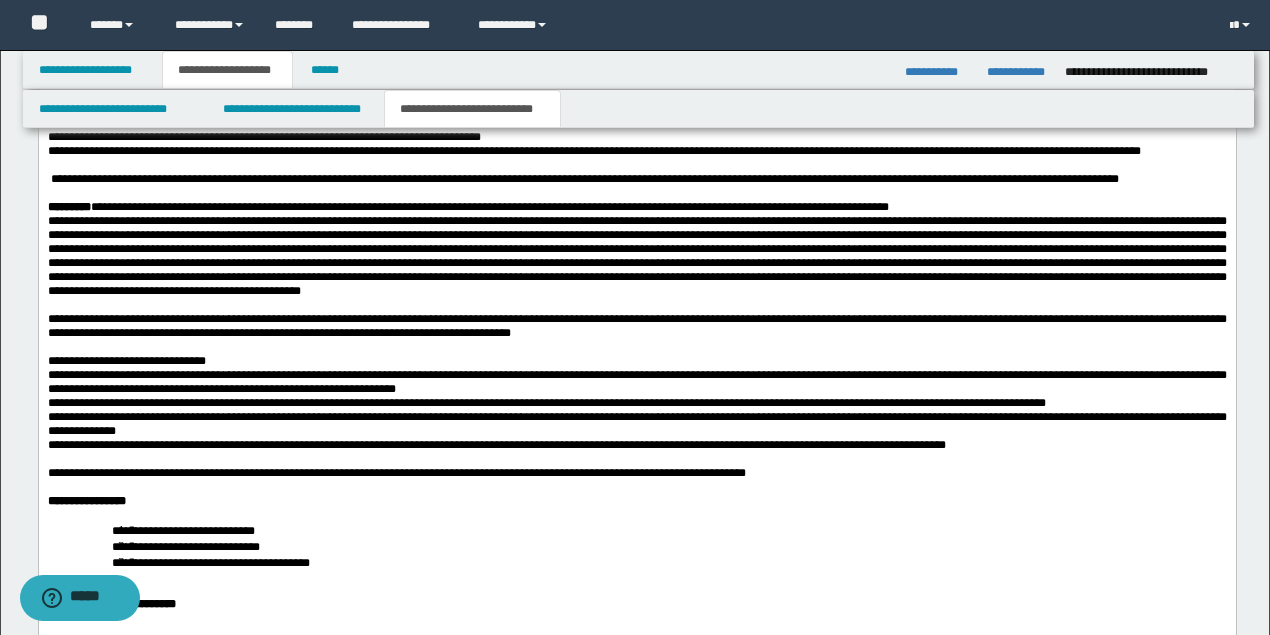 click on "**********" at bounding box center (636, 96) 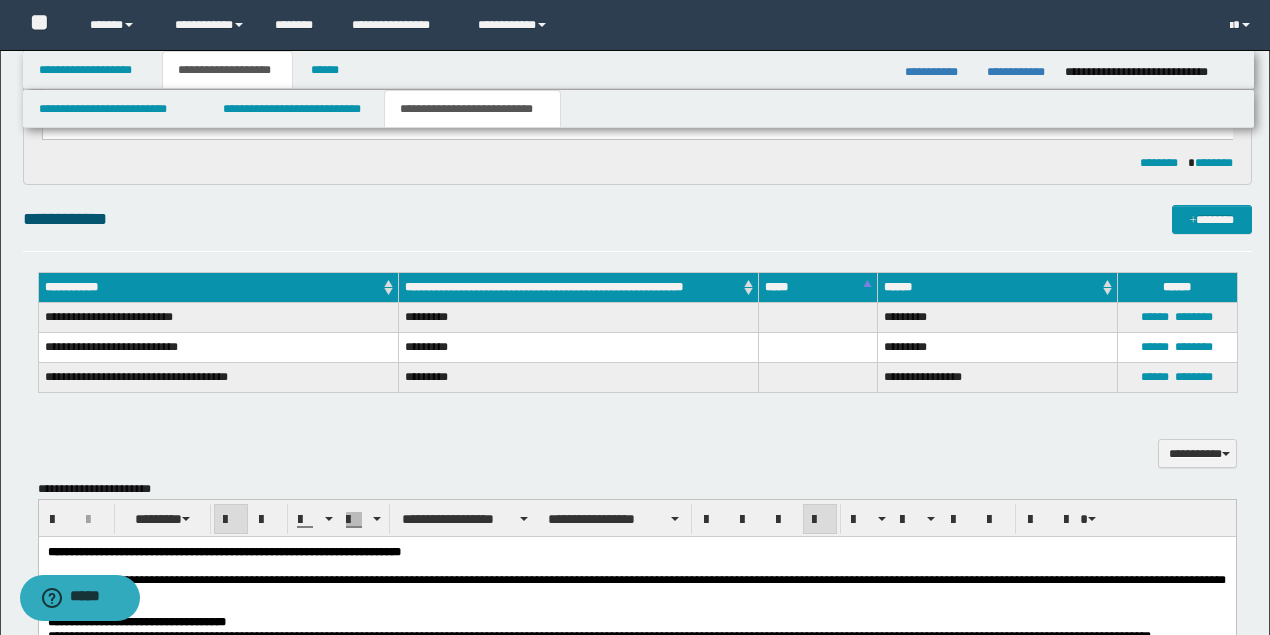 scroll, scrollTop: 1289, scrollLeft: 0, axis: vertical 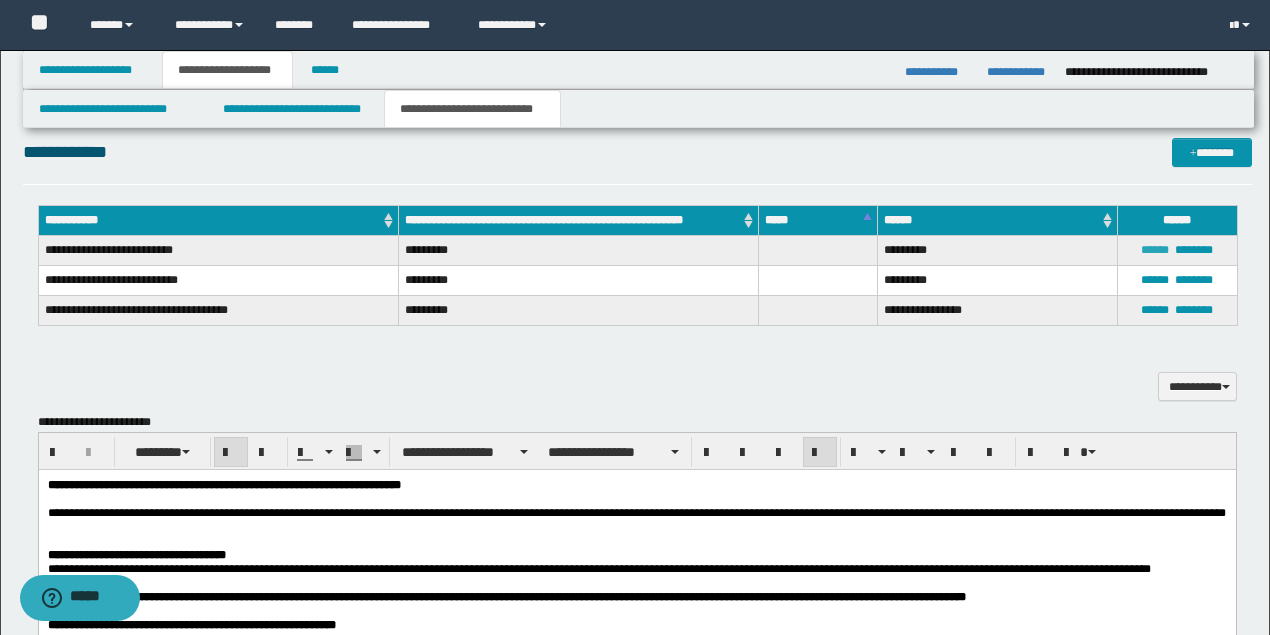 click on "******" at bounding box center [1155, 250] 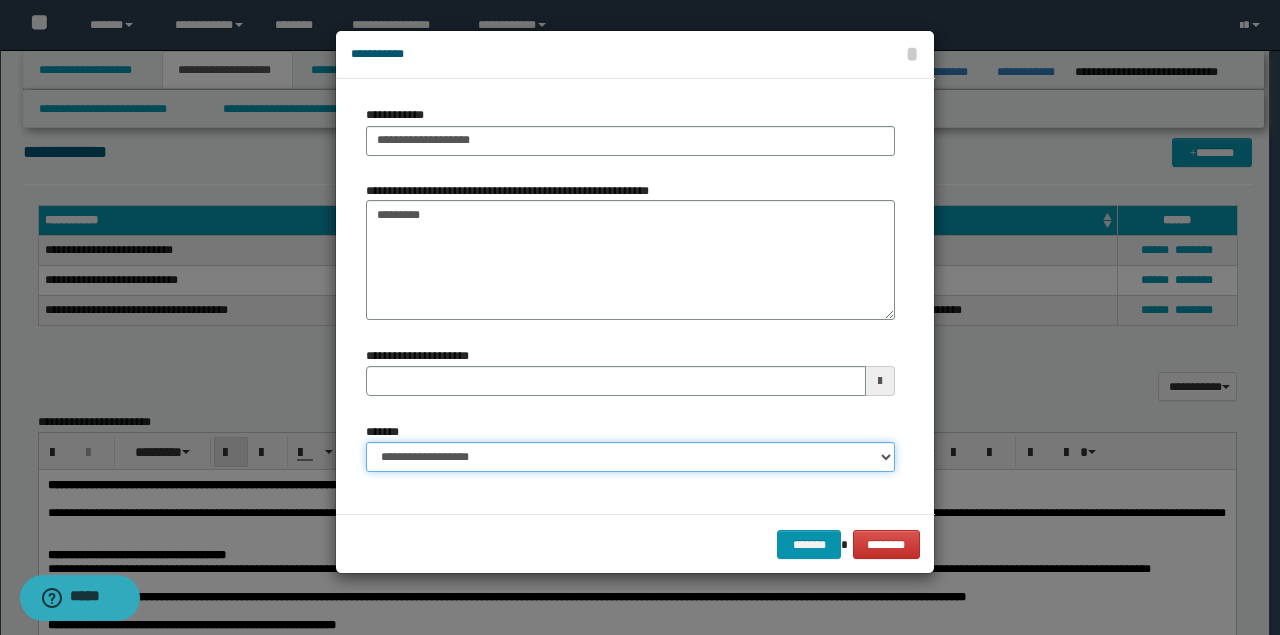 click on "**********" at bounding box center [630, 457] 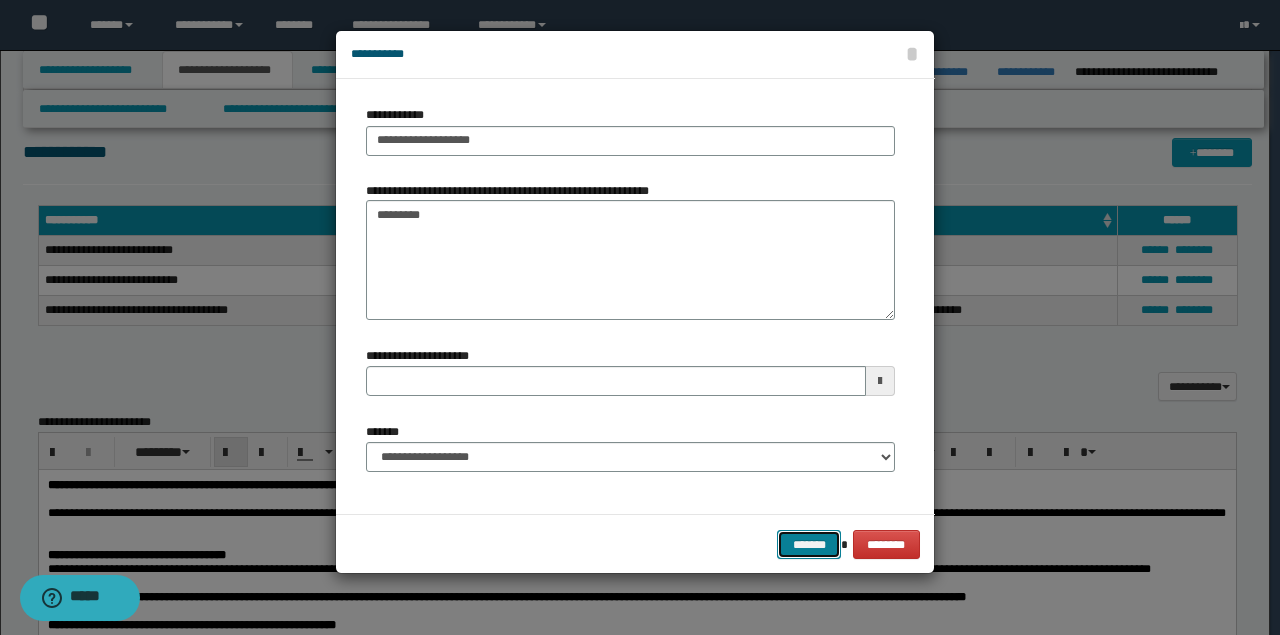 click on "*******" at bounding box center [809, 544] 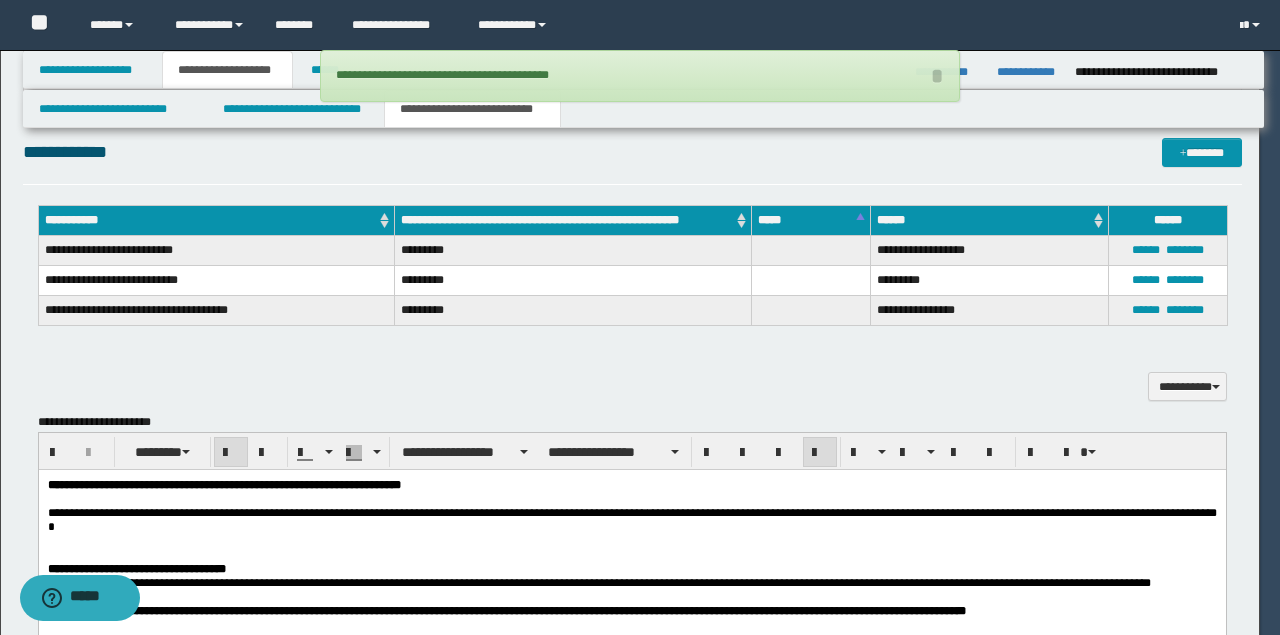 type 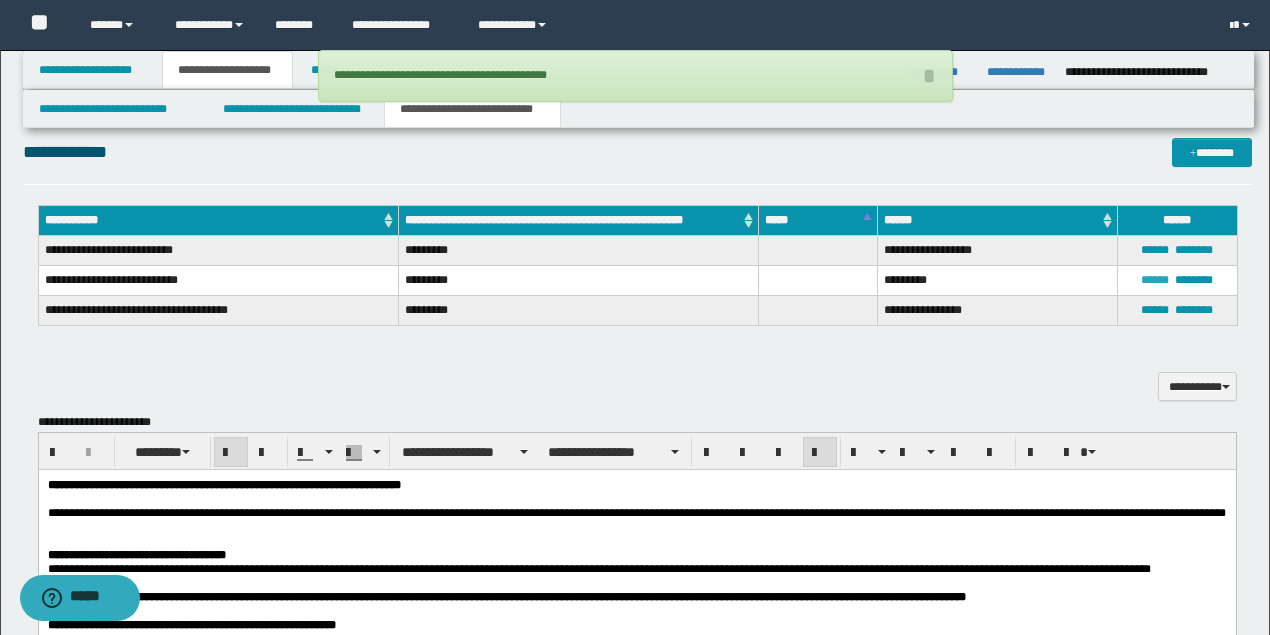 click on "******" at bounding box center (1155, 280) 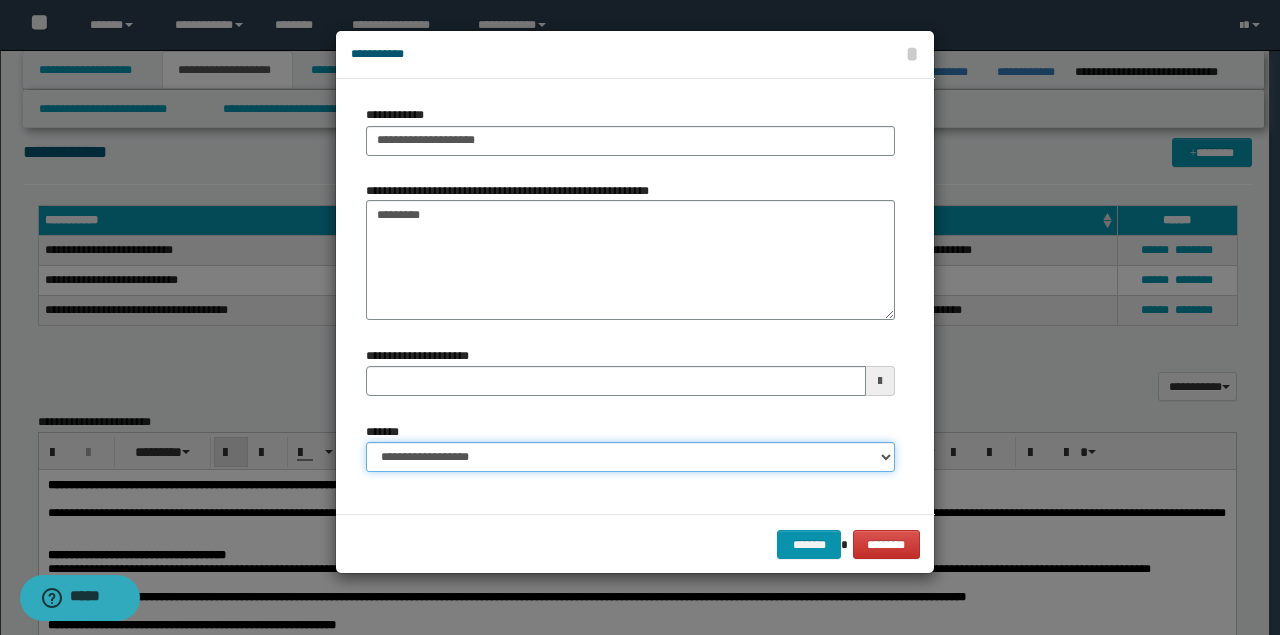 click on "**********" at bounding box center [630, 457] 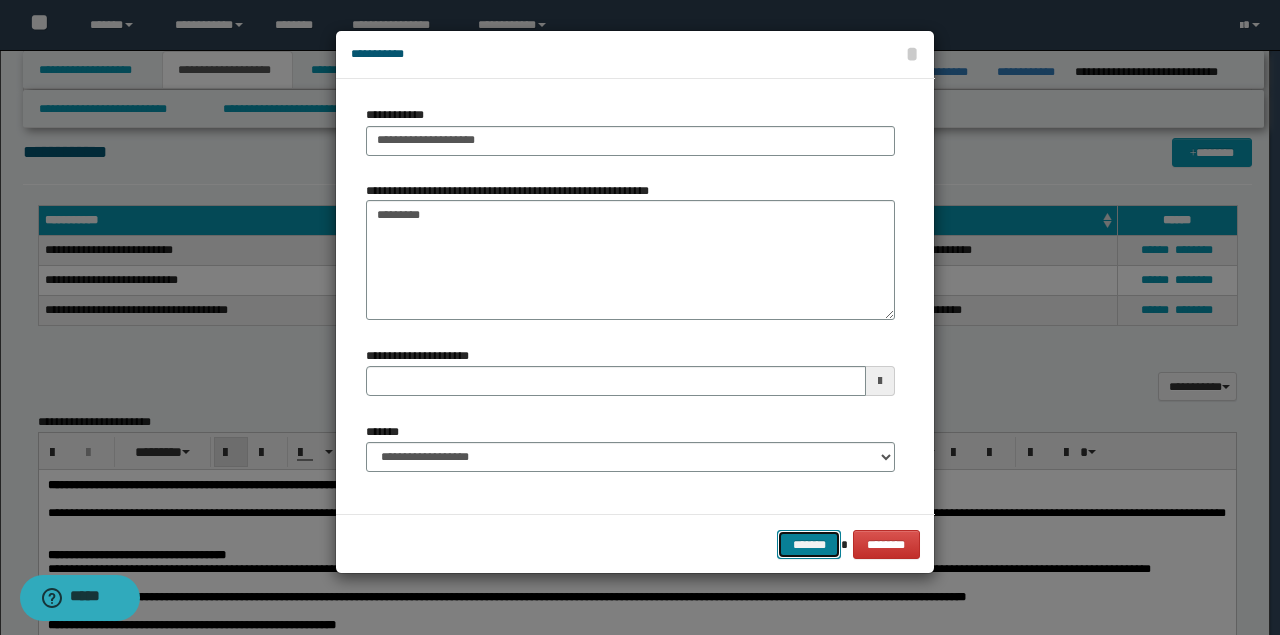 click on "*******" at bounding box center (809, 544) 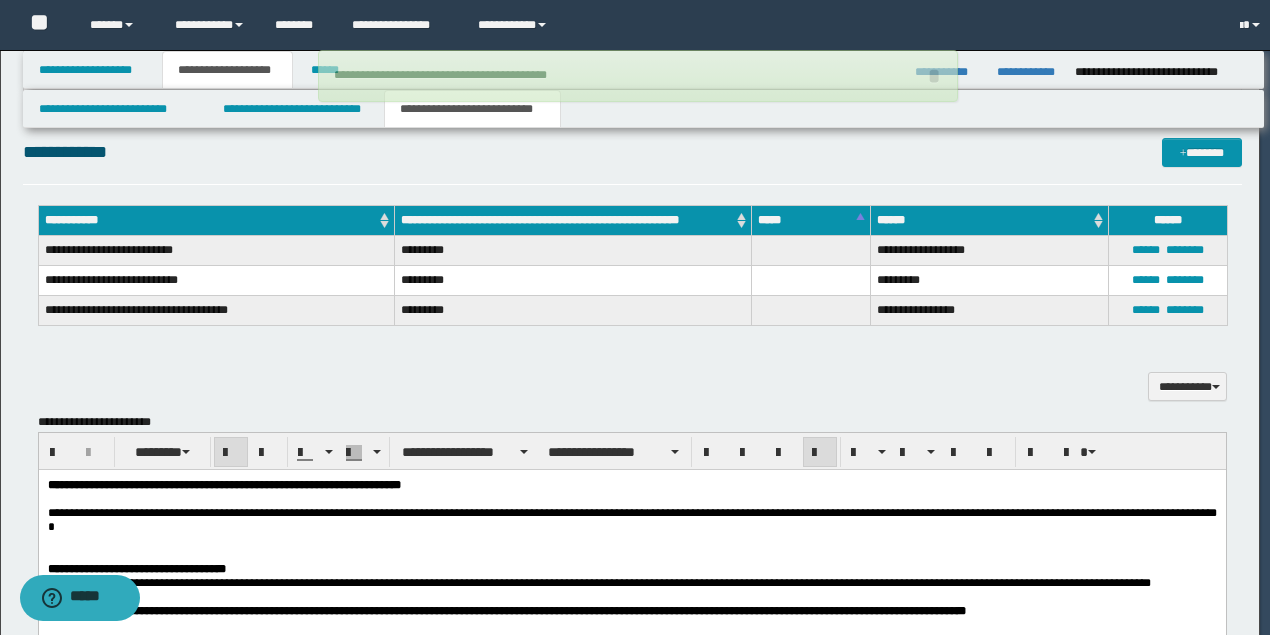 type 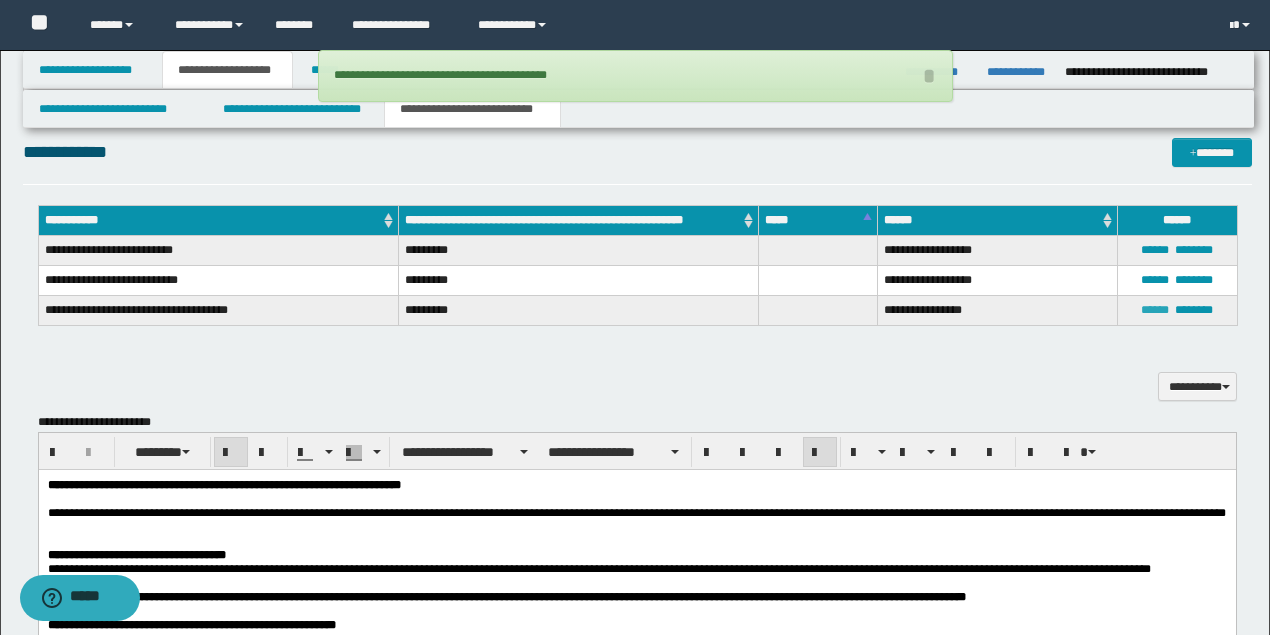 click on "******" at bounding box center (1155, 310) 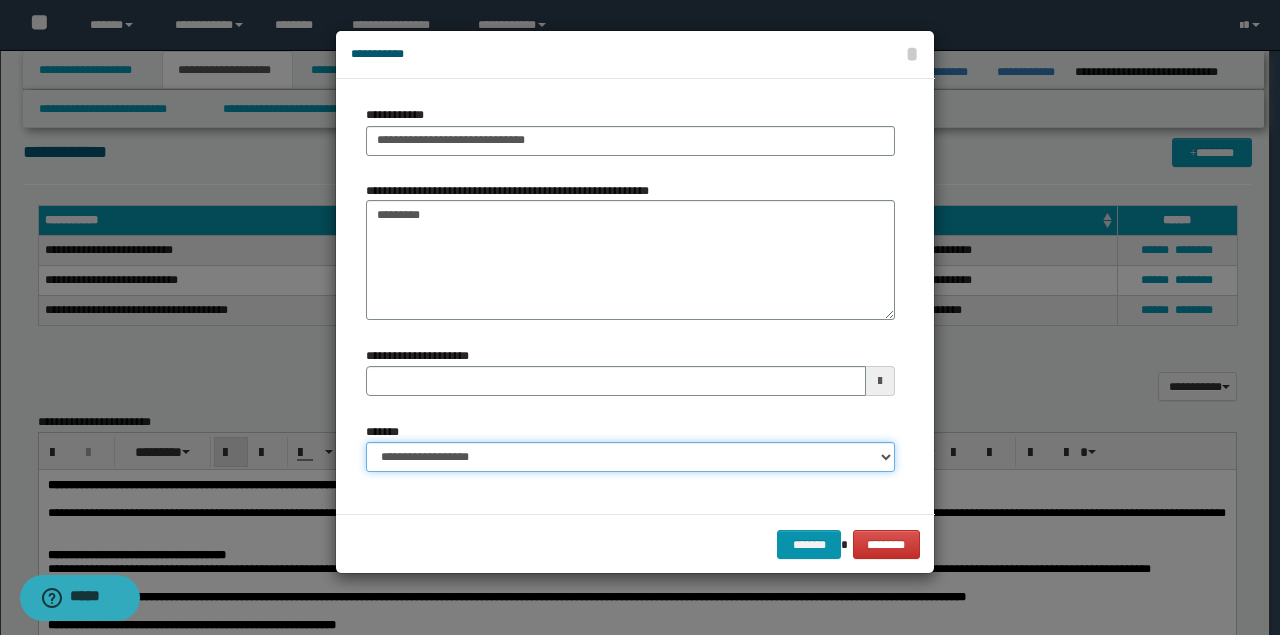 click on "**********" at bounding box center [630, 457] 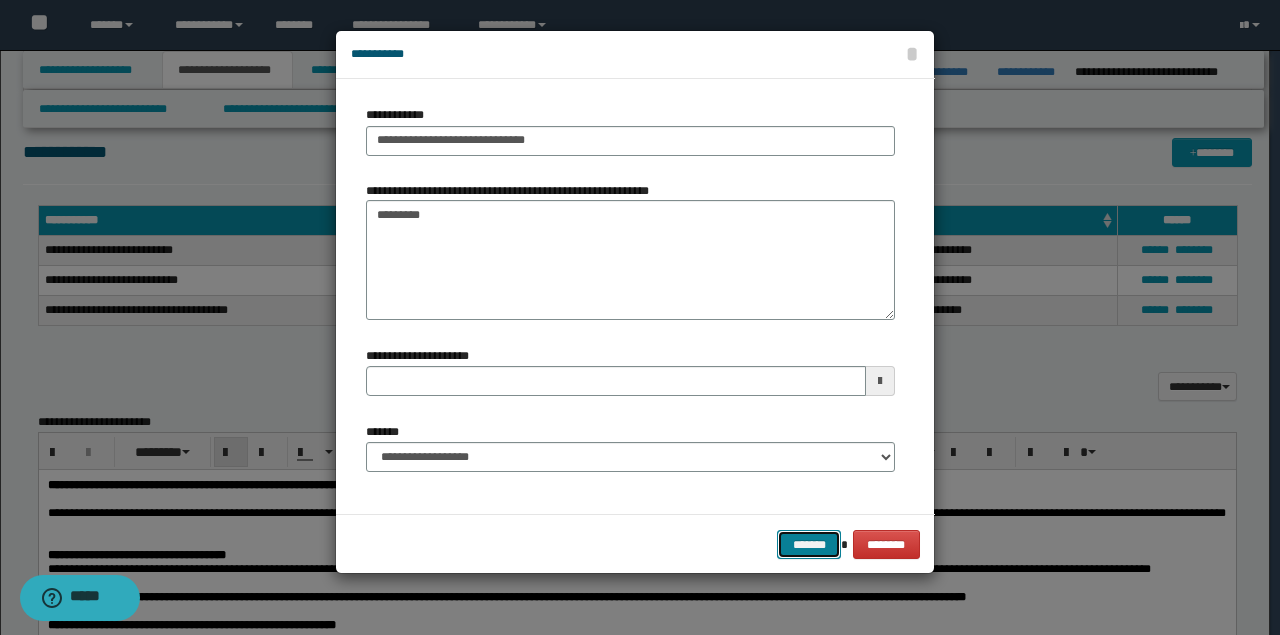 click on "*******" at bounding box center (809, 544) 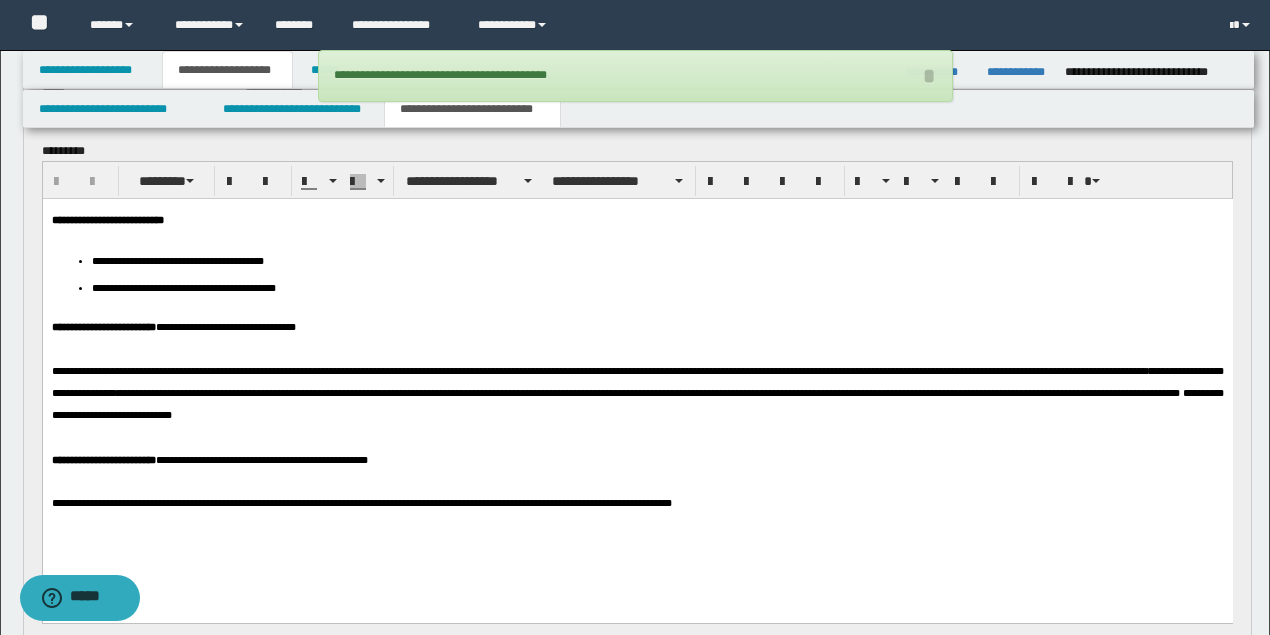 scroll, scrollTop: 0, scrollLeft: 0, axis: both 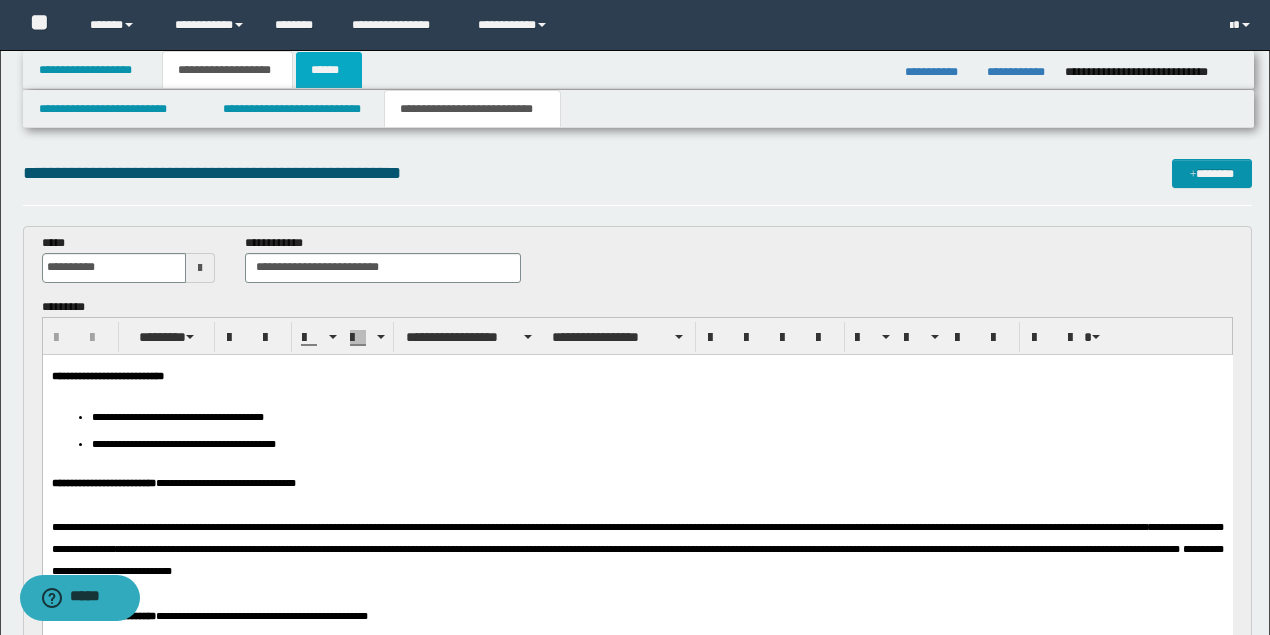 click on "******" at bounding box center (329, 70) 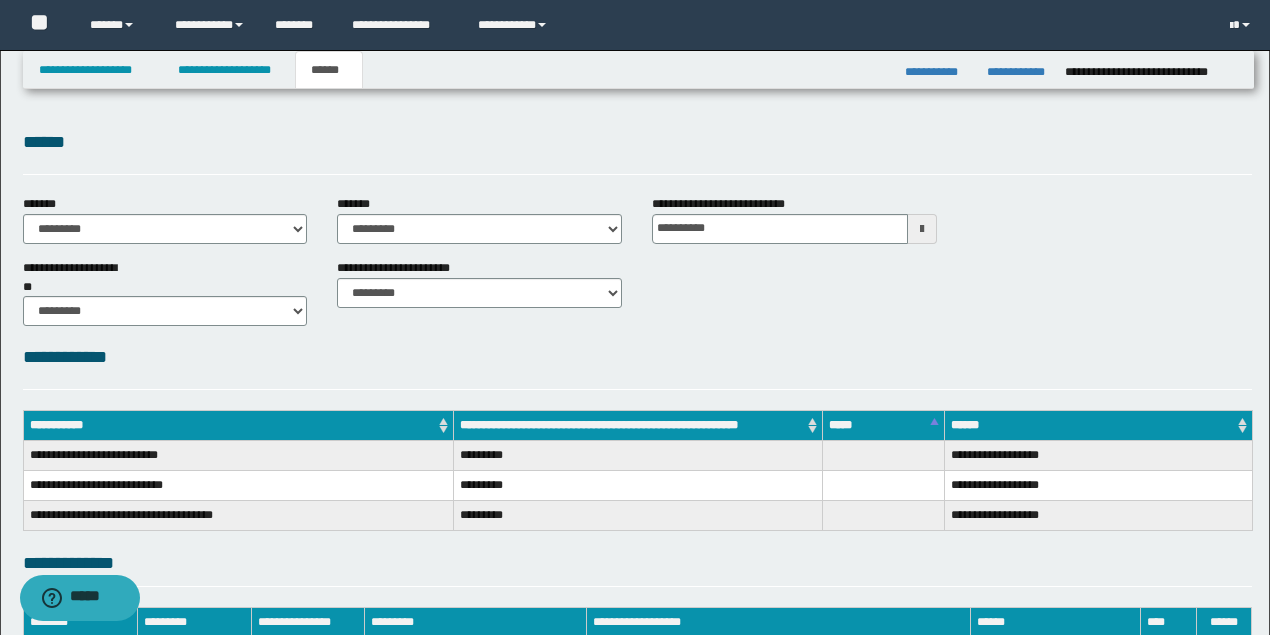 scroll, scrollTop: 0, scrollLeft: 0, axis: both 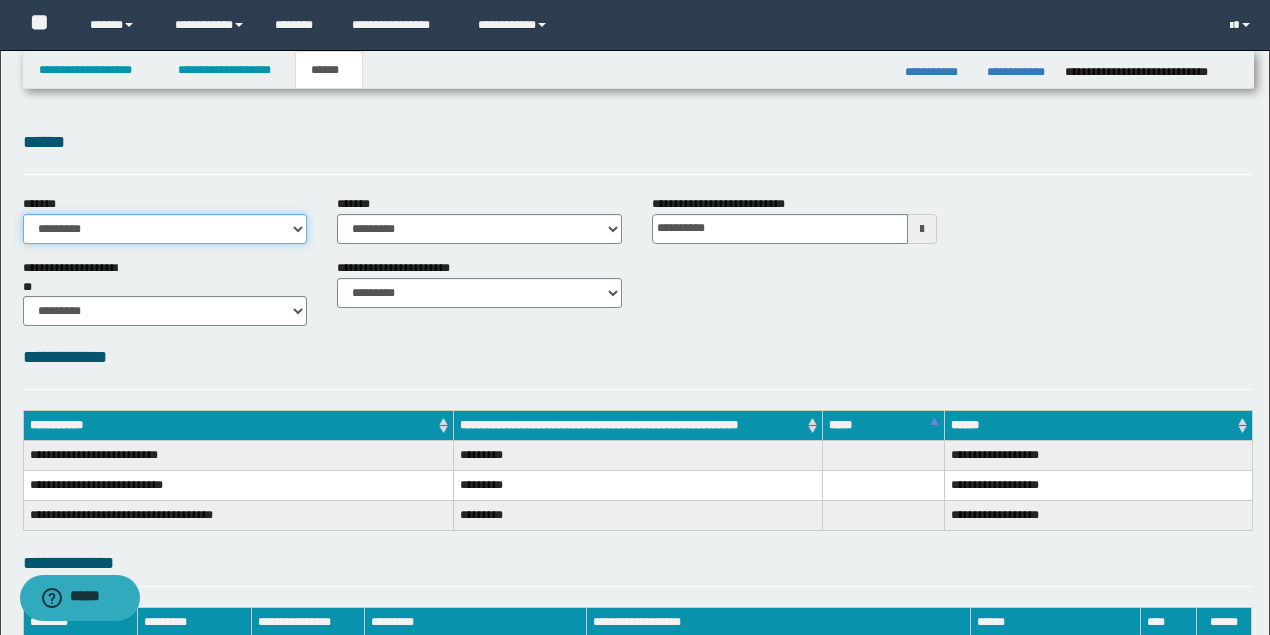 click on "**********" at bounding box center (165, 229) 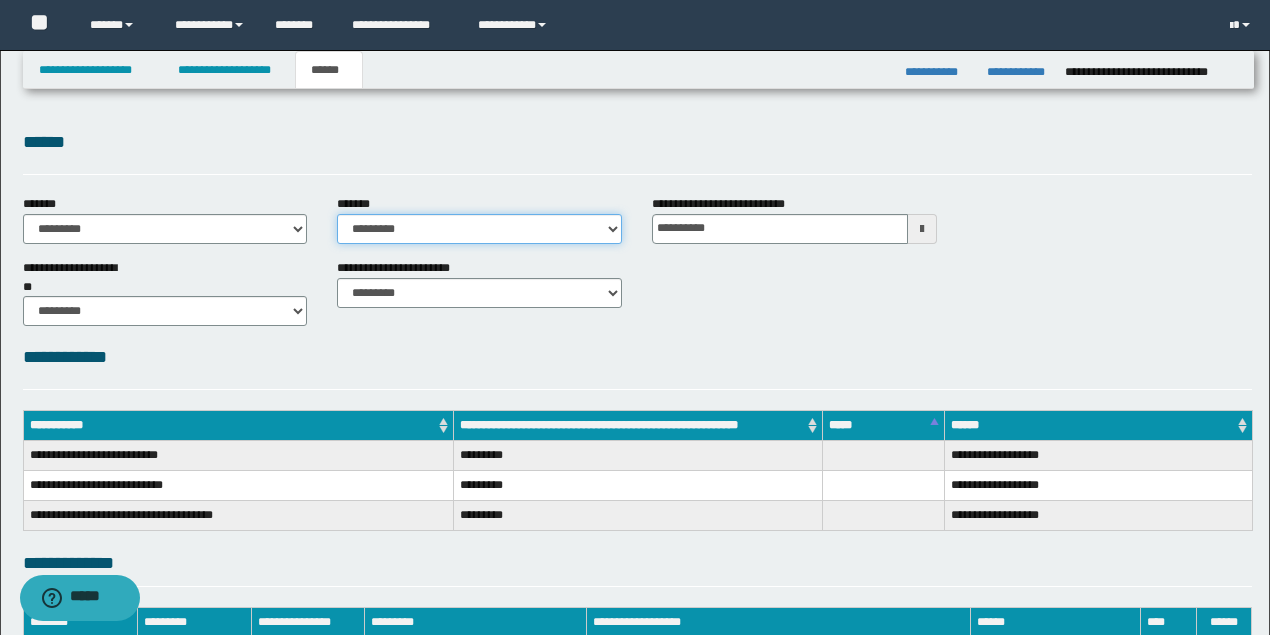 click on "**********" at bounding box center (479, 229) 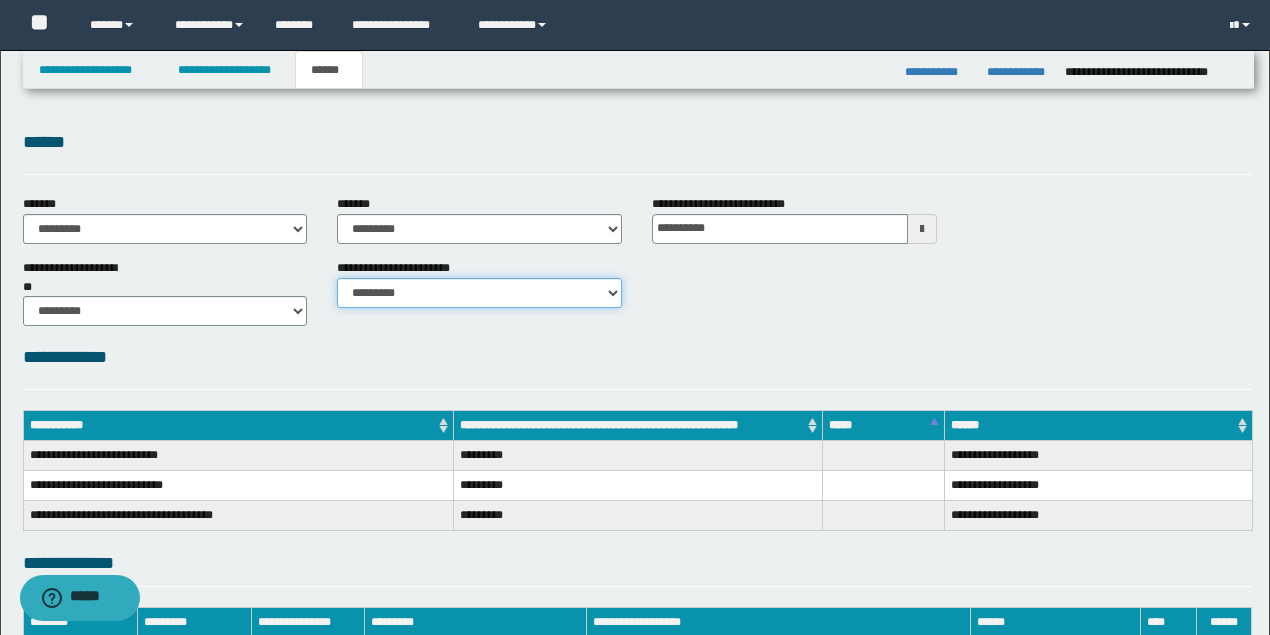 click on "*********
*********
*********" at bounding box center [479, 293] 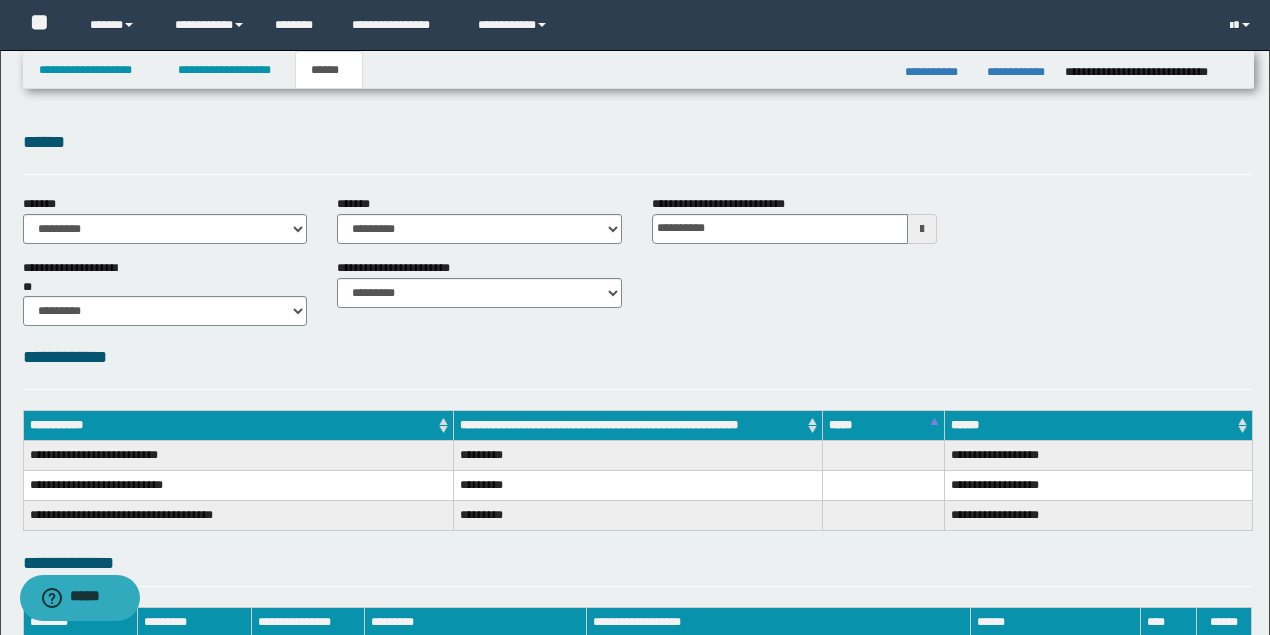 click on "**********" at bounding box center (637, 477) 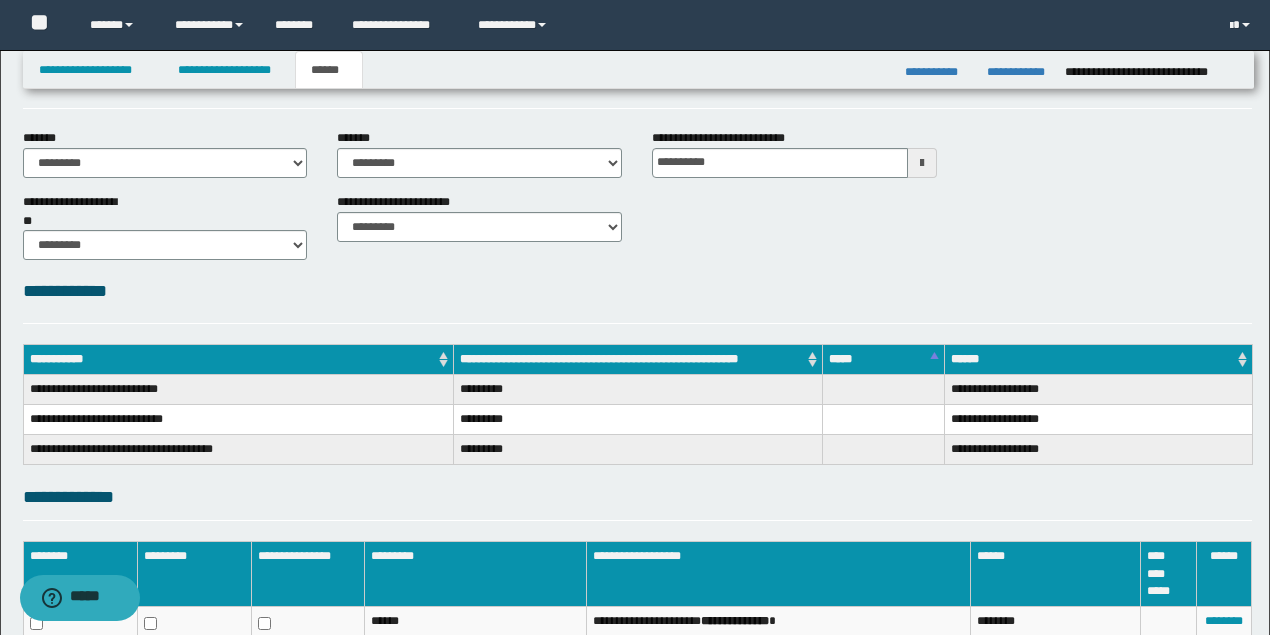 scroll, scrollTop: 266, scrollLeft: 0, axis: vertical 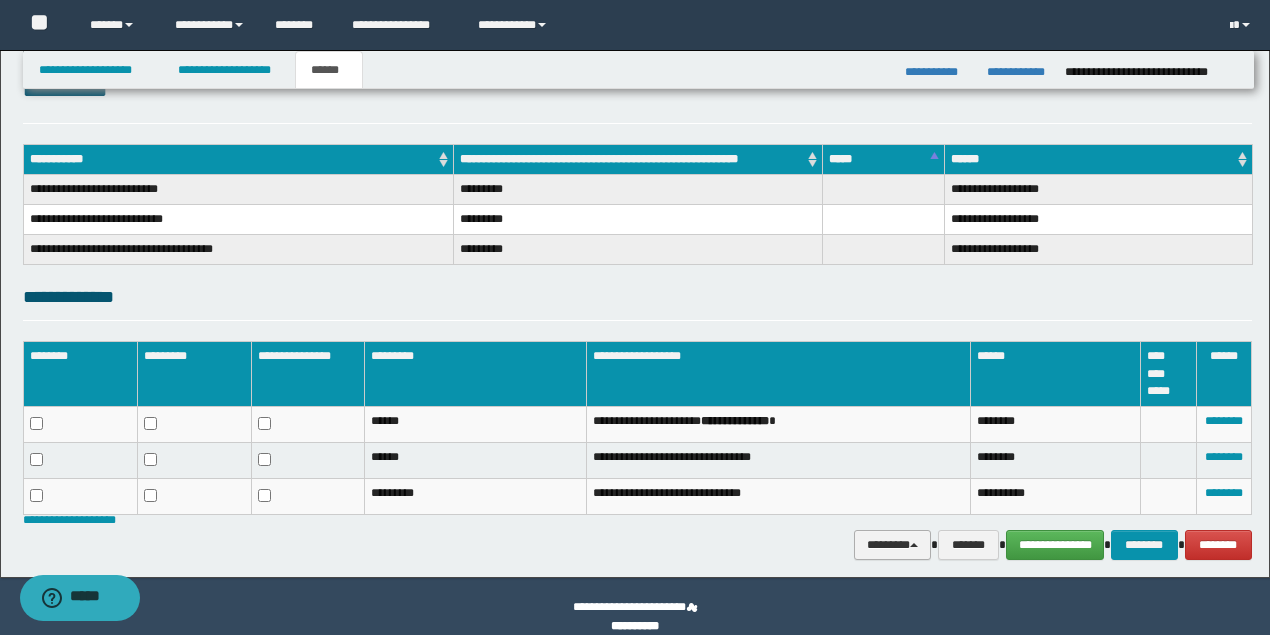 click on "********" at bounding box center (893, 544) 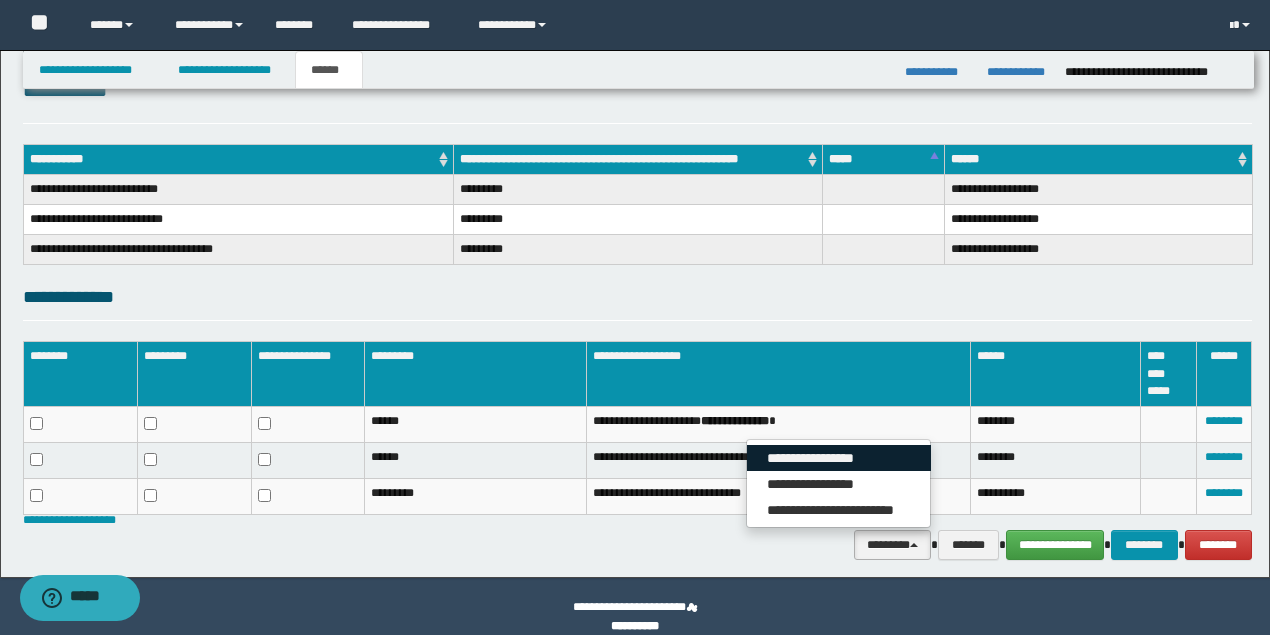 click on "**********" at bounding box center [839, 458] 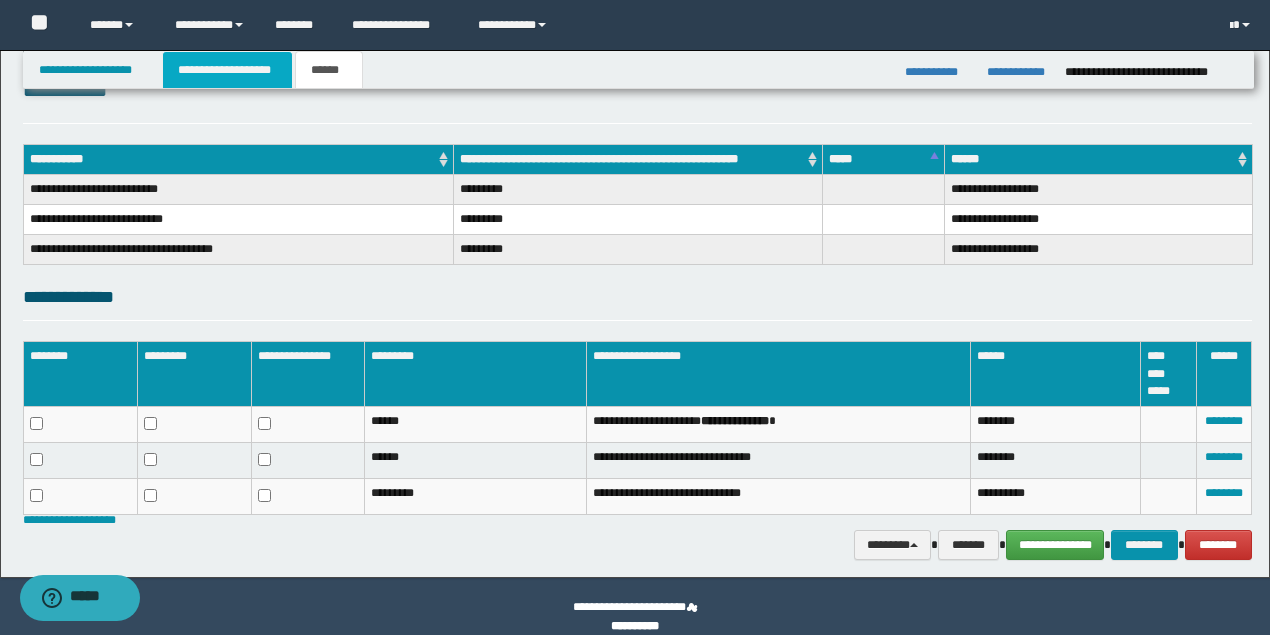 click on "**********" at bounding box center (227, 70) 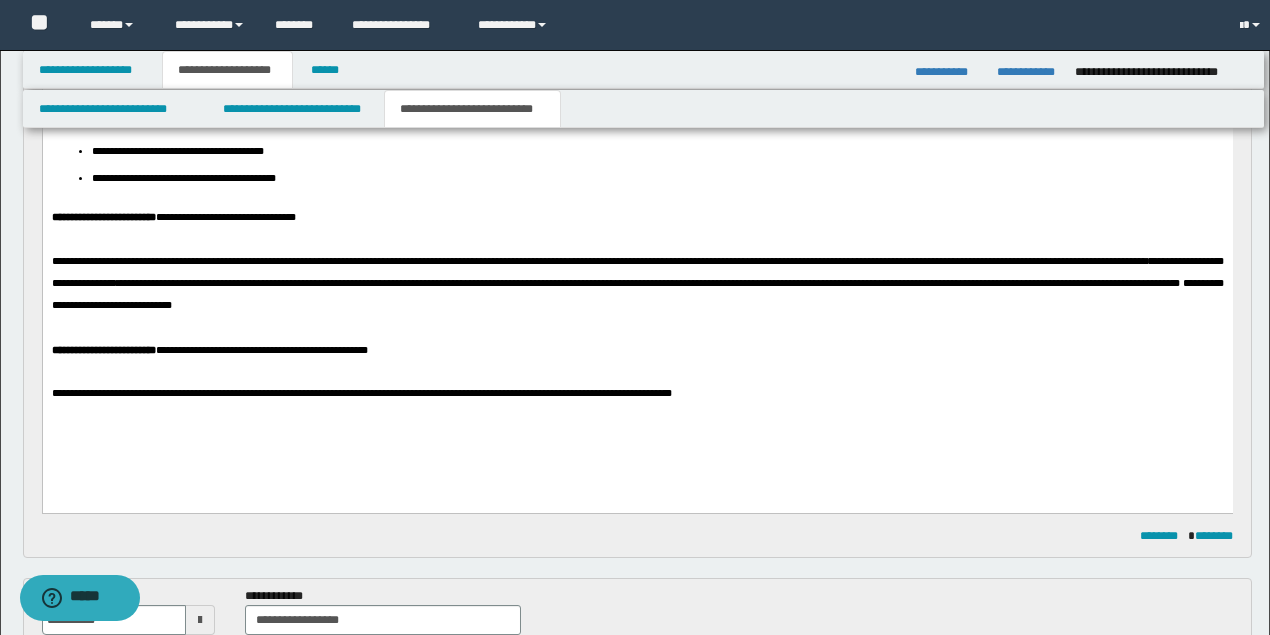scroll, scrollTop: 297, scrollLeft: 0, axis: vertical 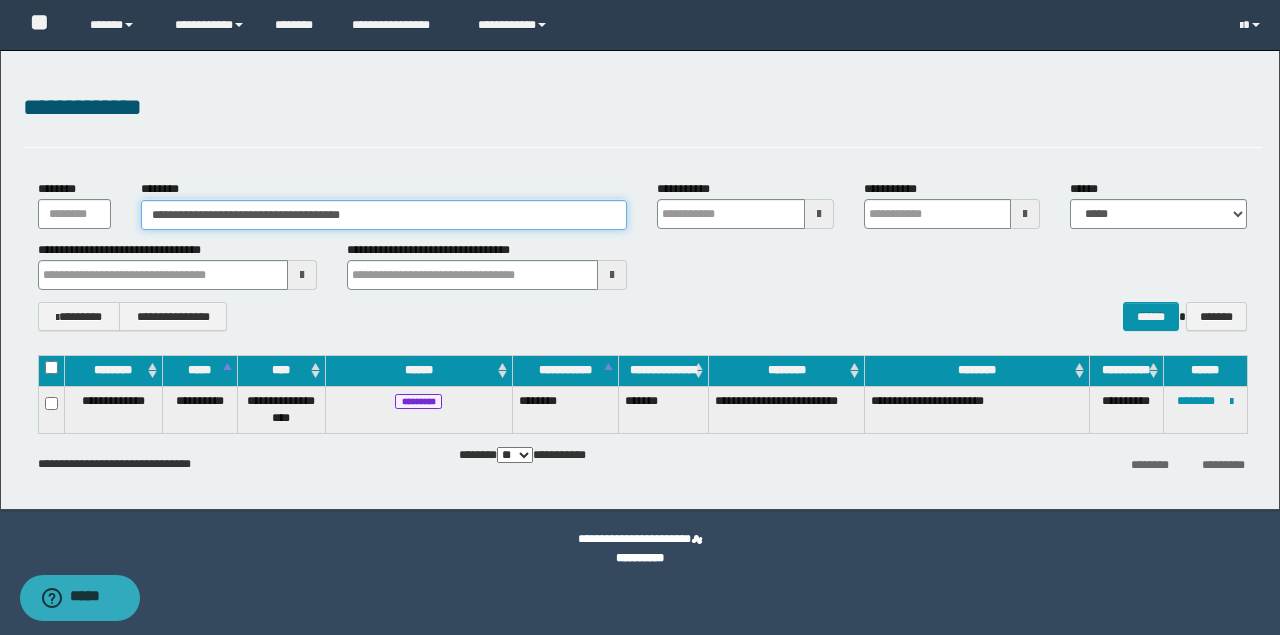 drag, startPoint x: 406, startPoint y: 213, endPoint x: 26, endPoint y: 191, distance: 380.63632 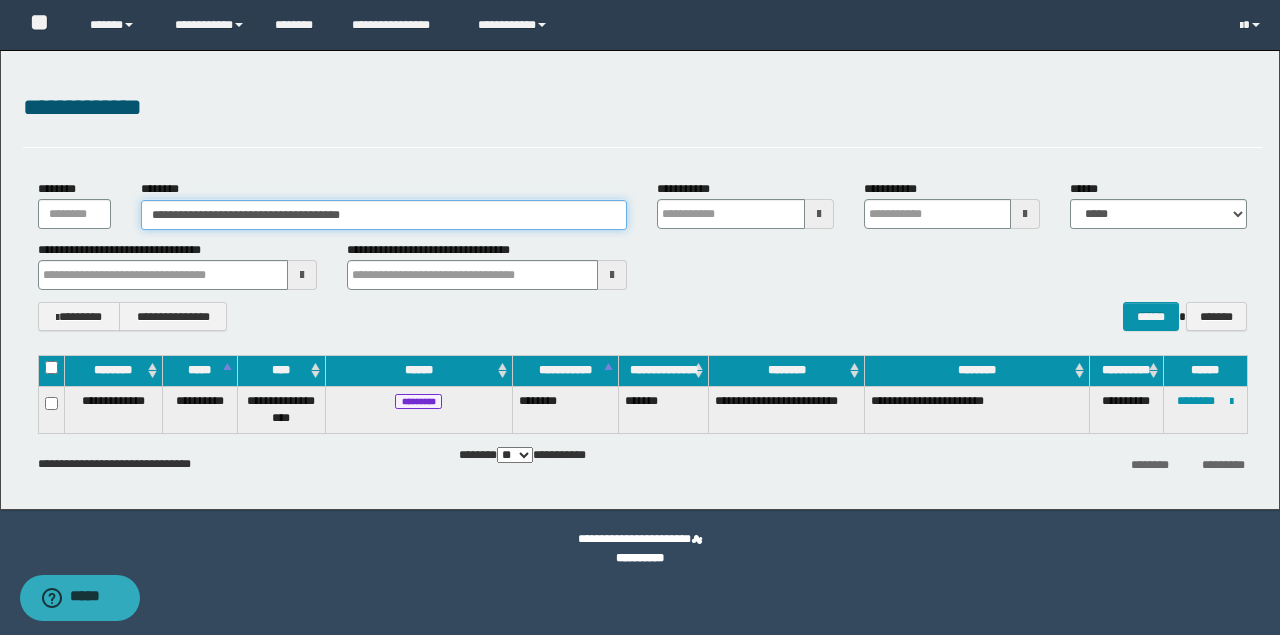 paste 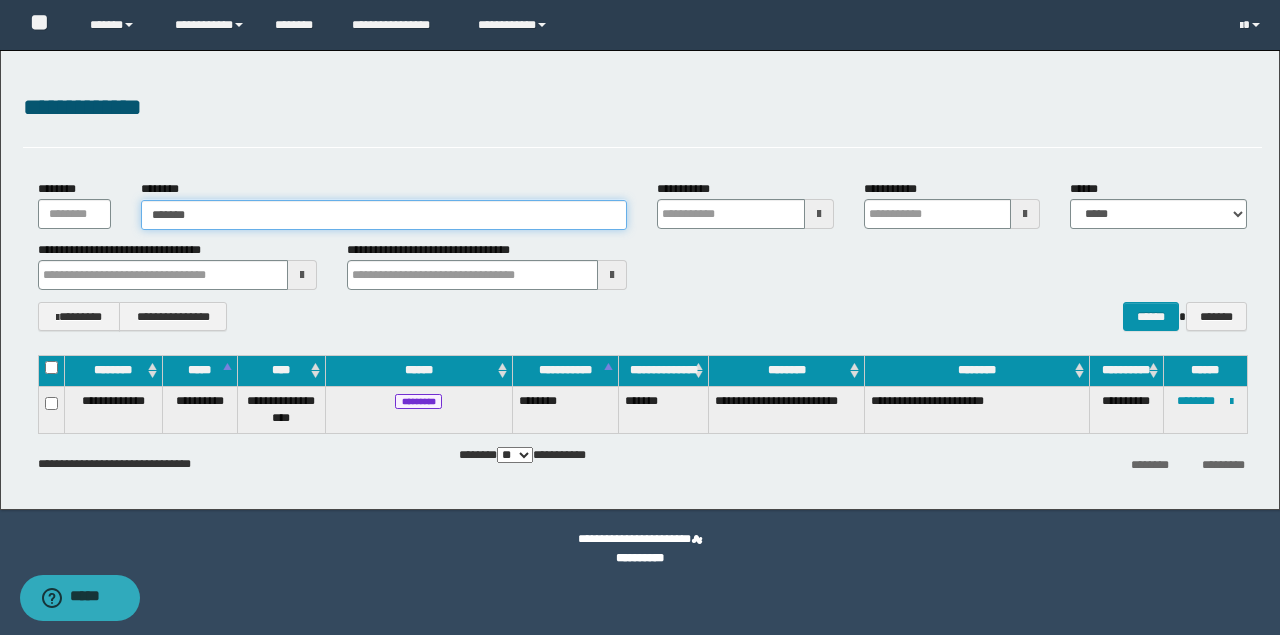 type on "*******" 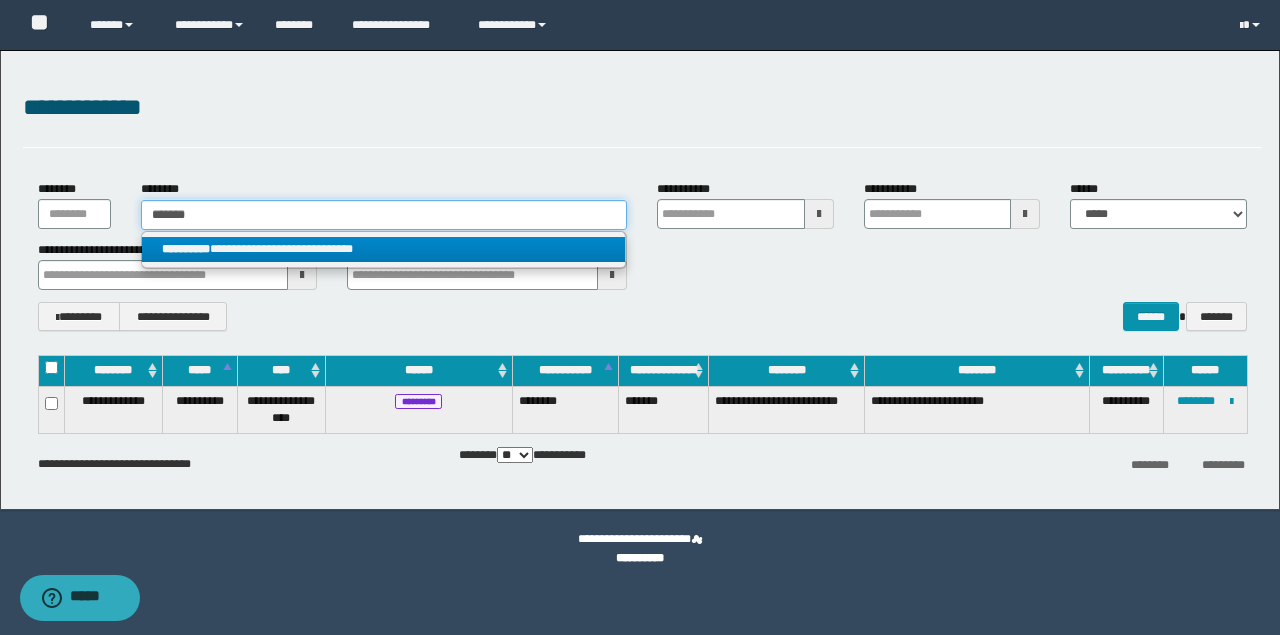 type on "*******" 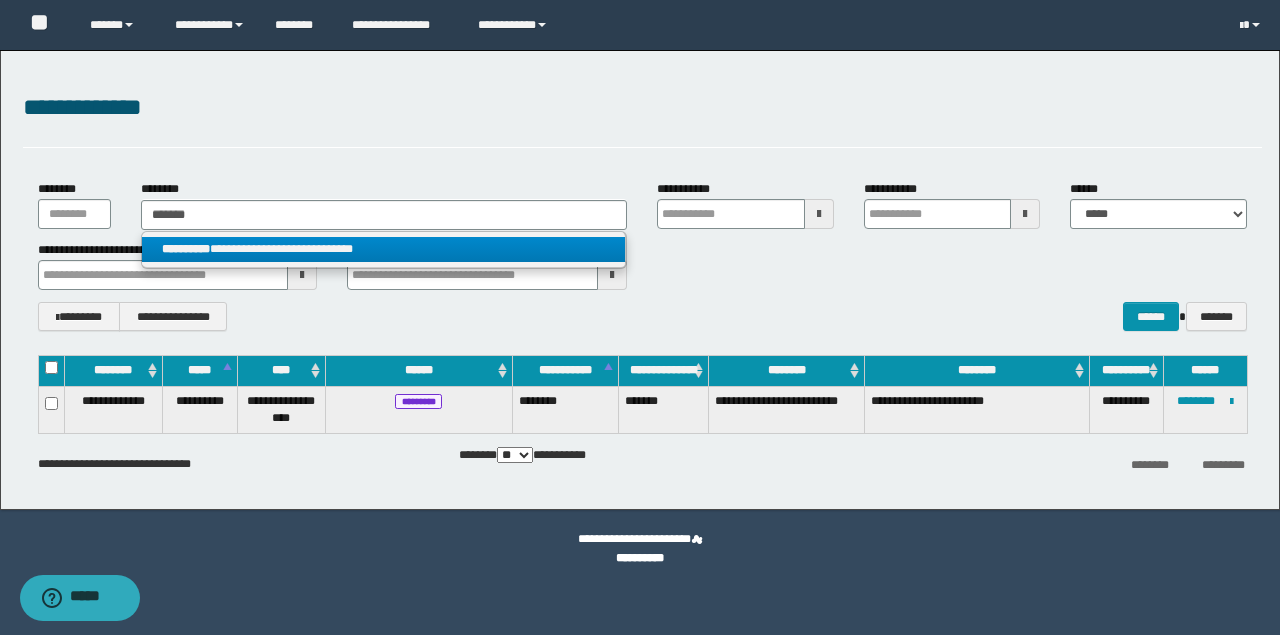 click on "**********" at bounding box center [384, 249] 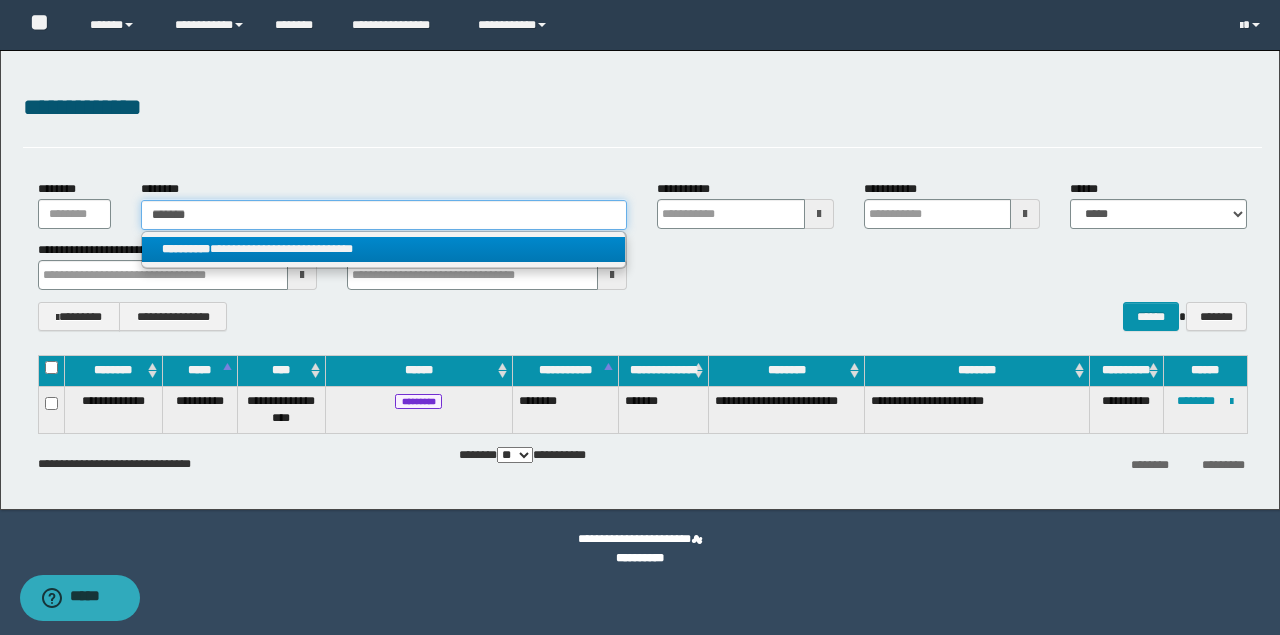 type 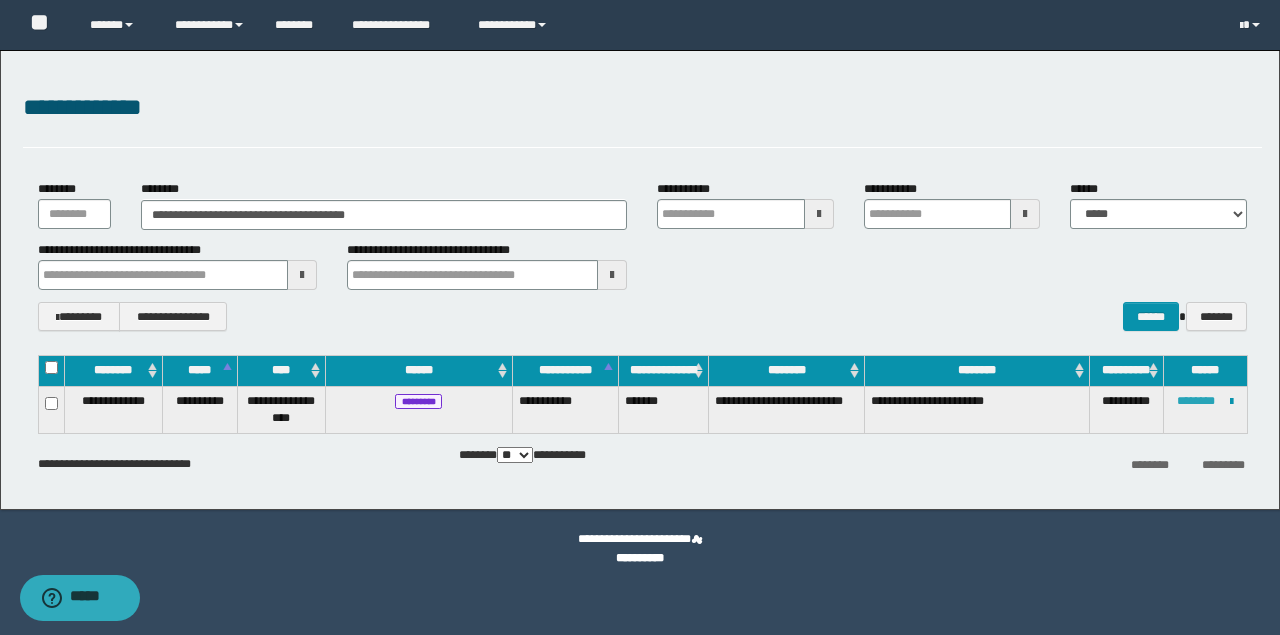 click on "********" at bounding box center [1196, 401] 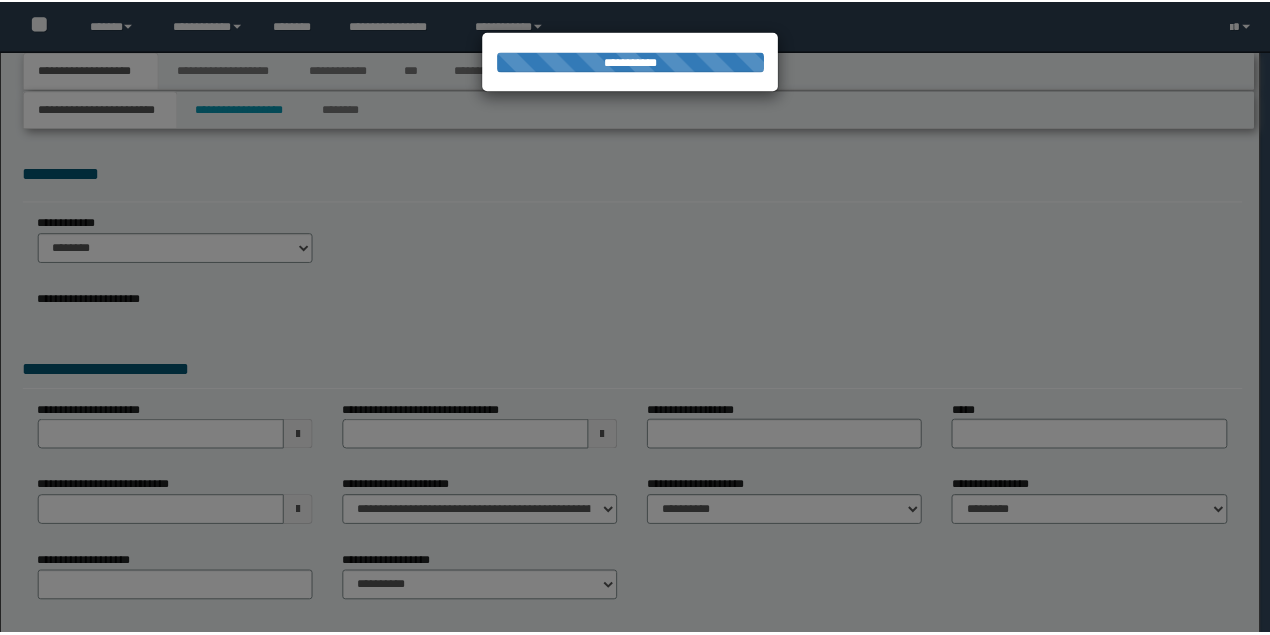 scroll, scrollTop: 0, scrollLeft: 0, axis: both 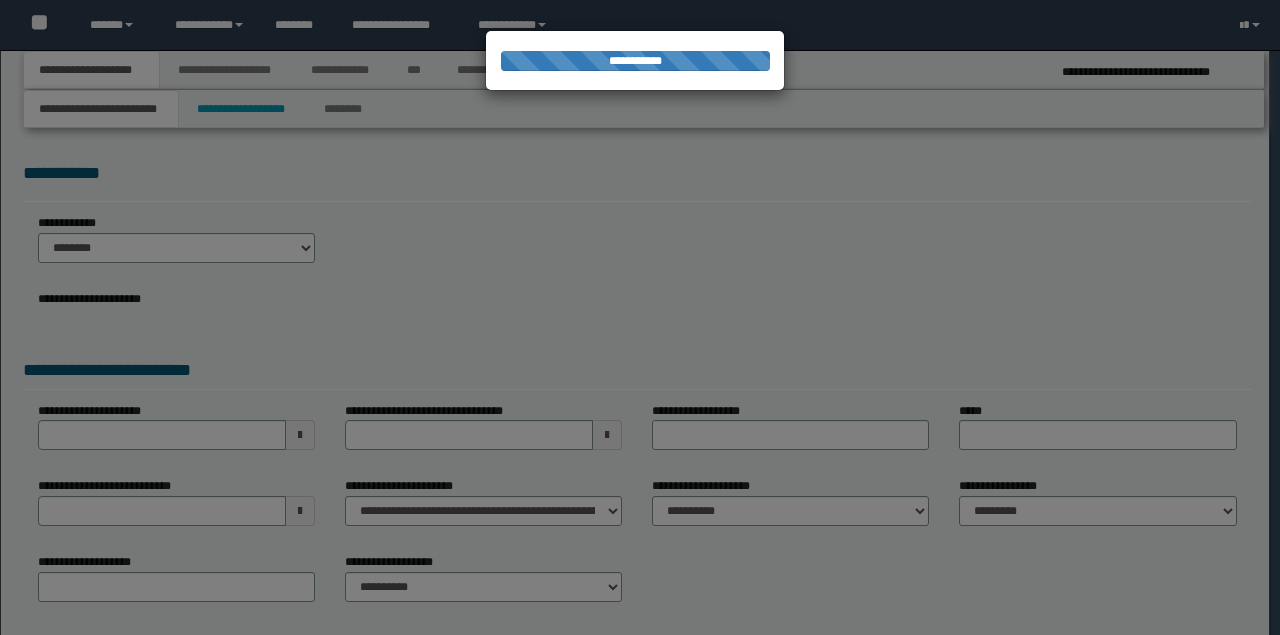 select on "*" 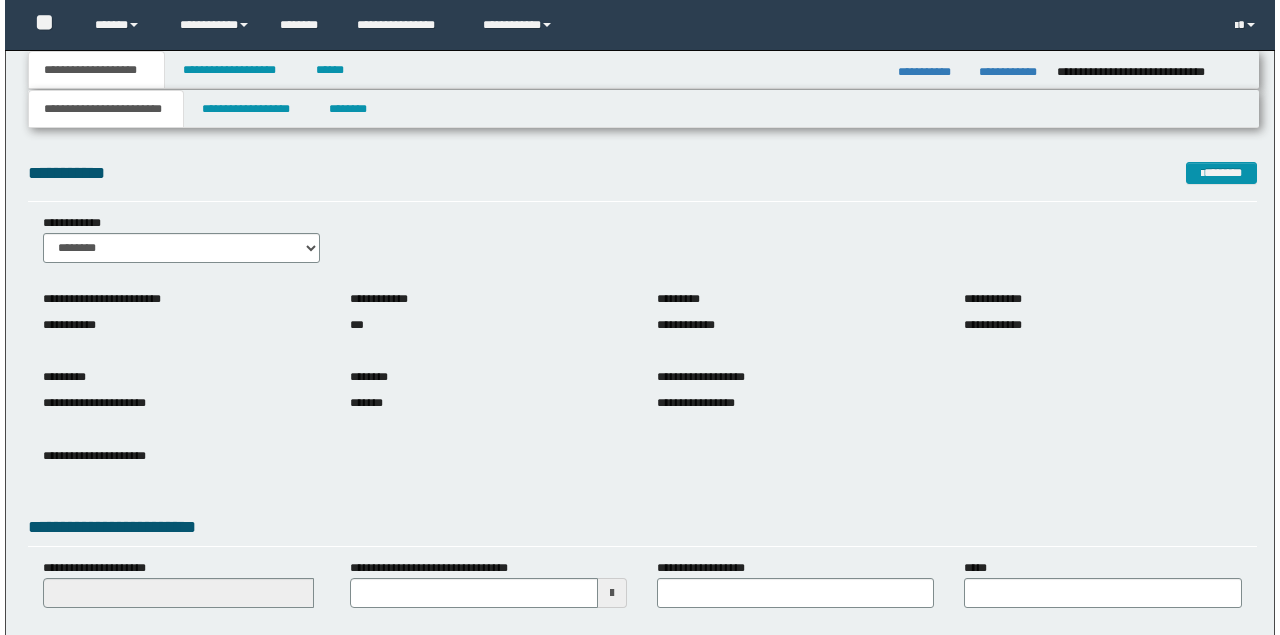 scroll, scrollTop: 0, scrollLeft: 0, axis: both 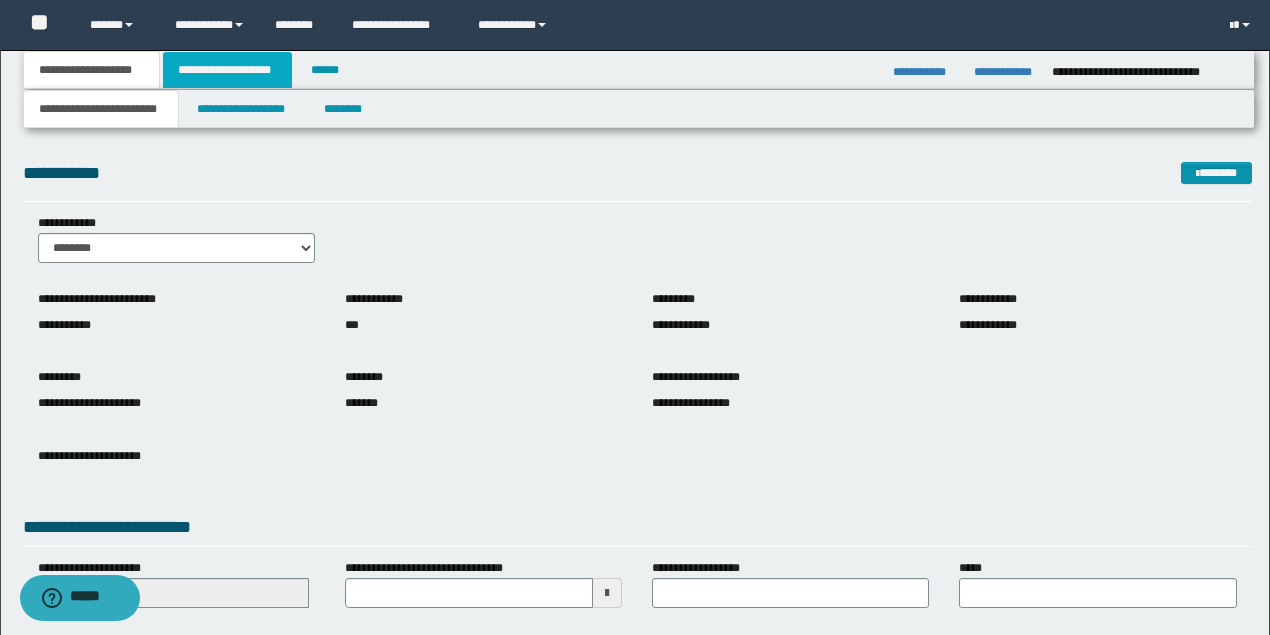 click on "**********" at bounding box center [227, 70] 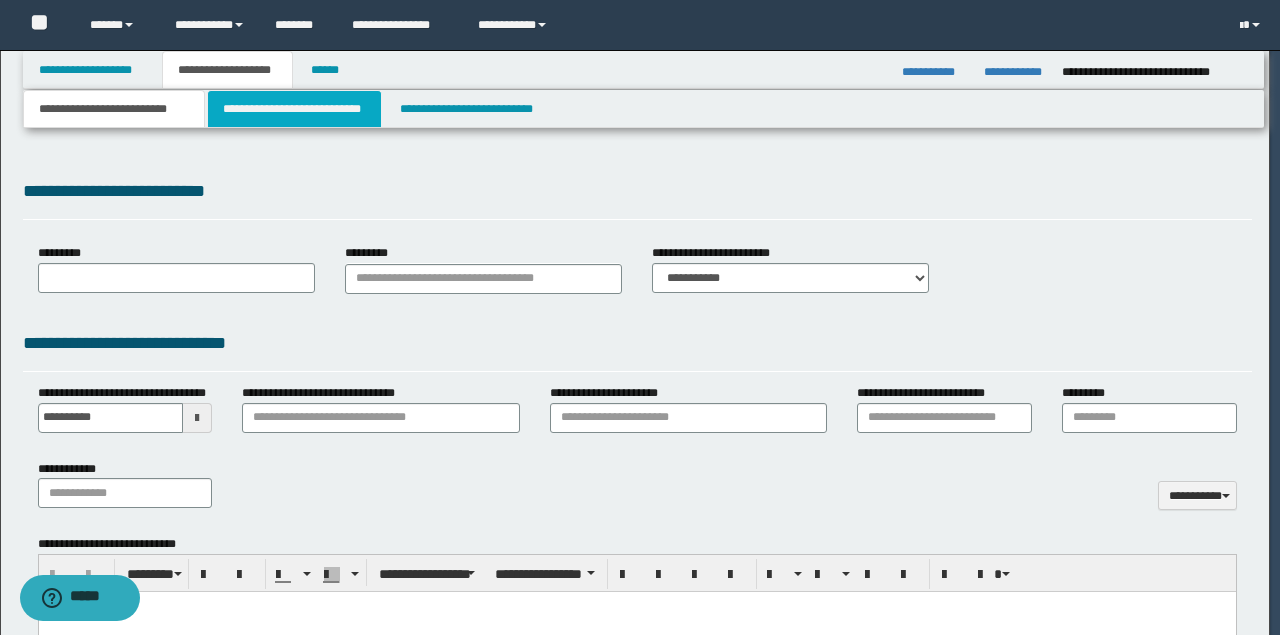click on "**********" at bounding box center [294, 109] 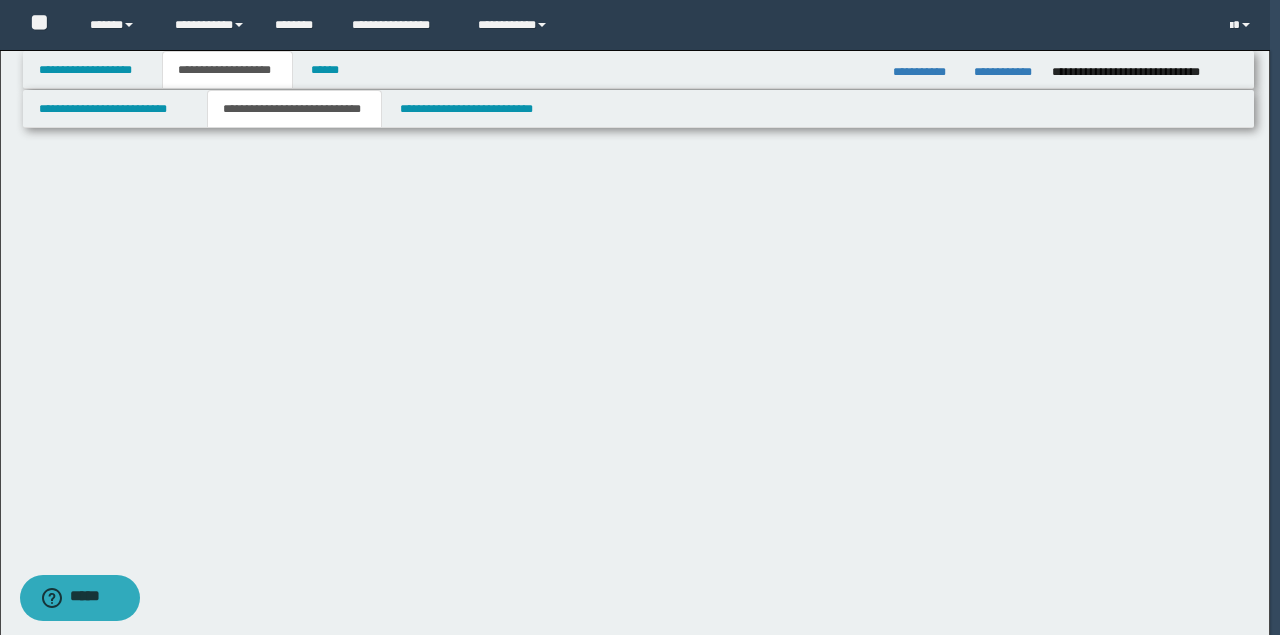 scroll, scrollTop: 0, scrollLeft: 0, axis: both 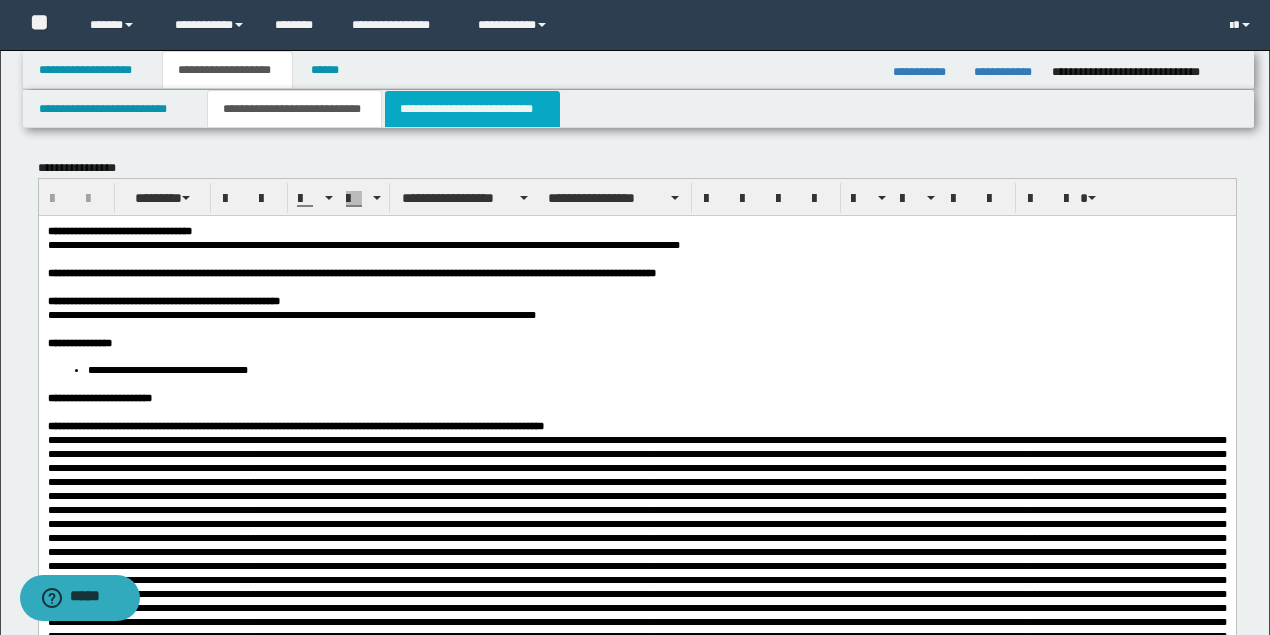 click on "**********" at bounding box center (472, 109) 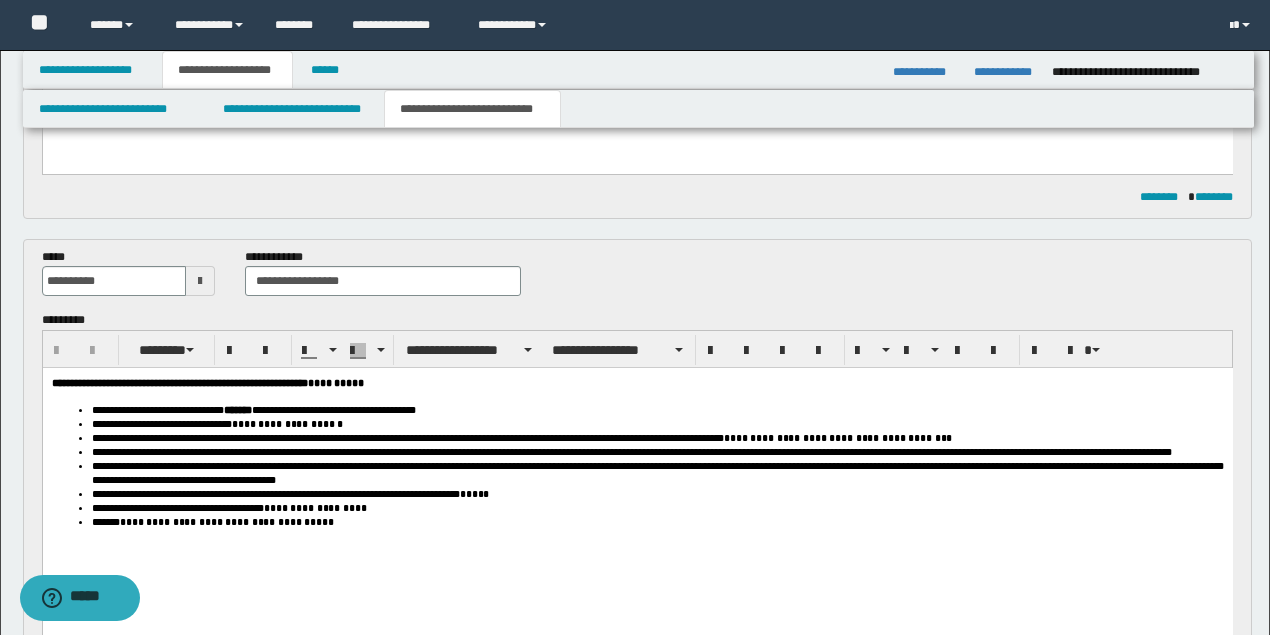 scroll, scrollTop: 533, scrollLeft: 0, axis: vertical 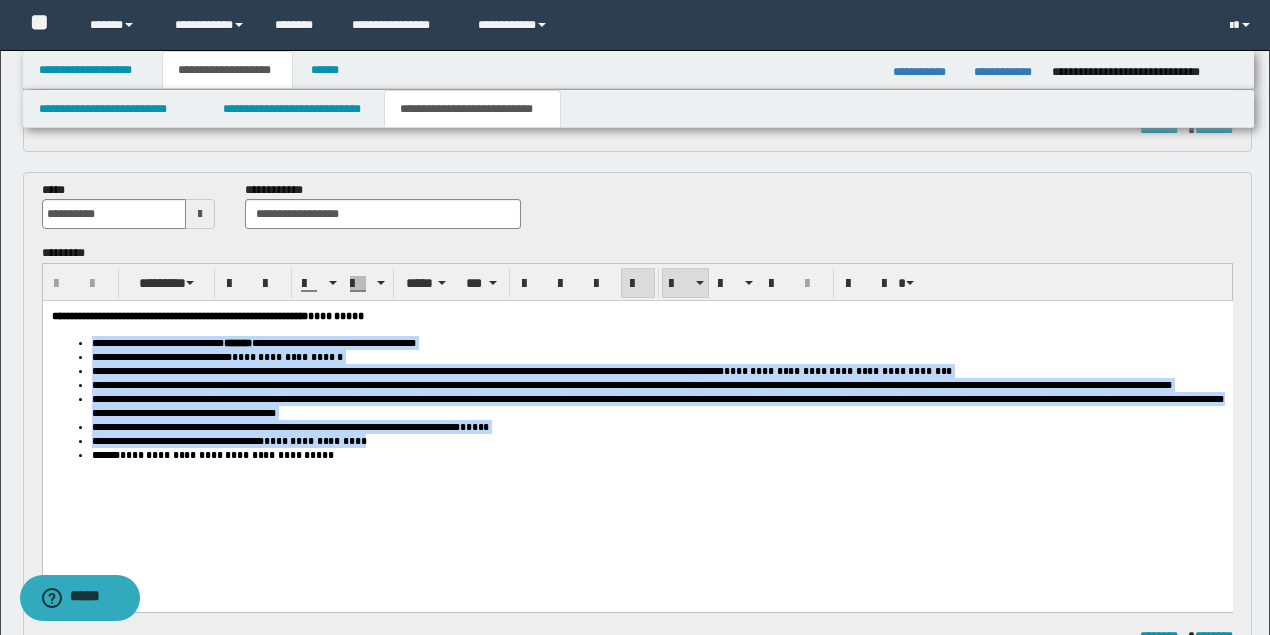 drag, startPoint x: 397, startPoint y: 468, endPoint x: 73, endPoint y: 337, distance: 349.48105 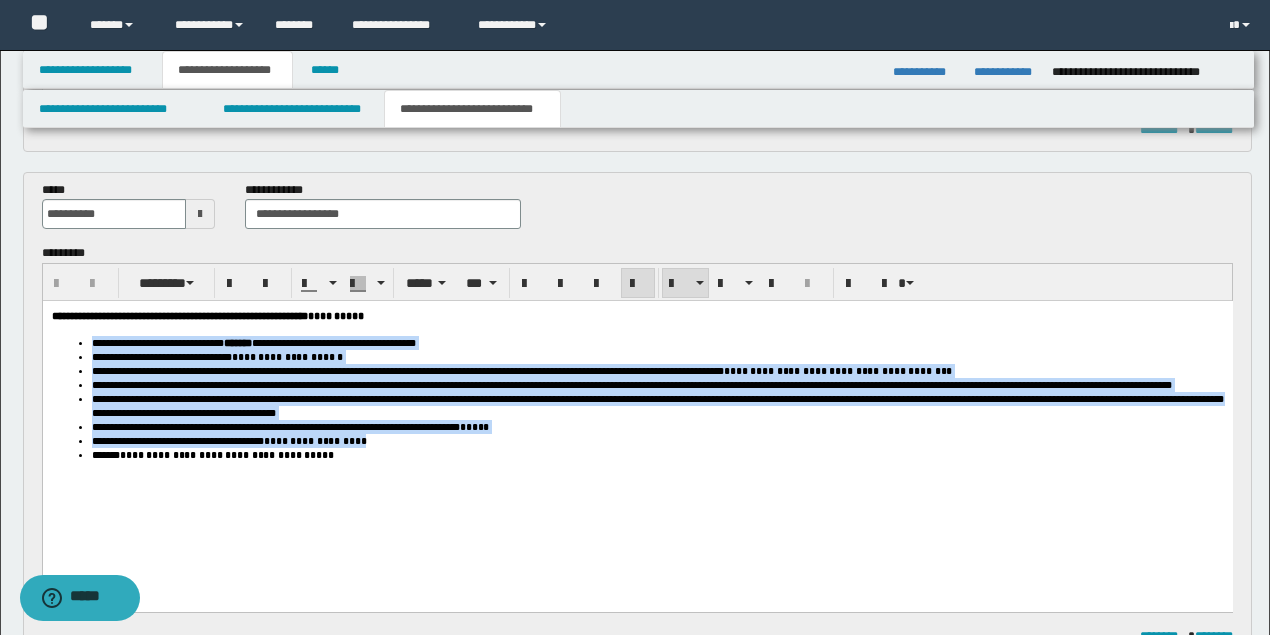 click on "**********" at bounding box center [637, 399] 